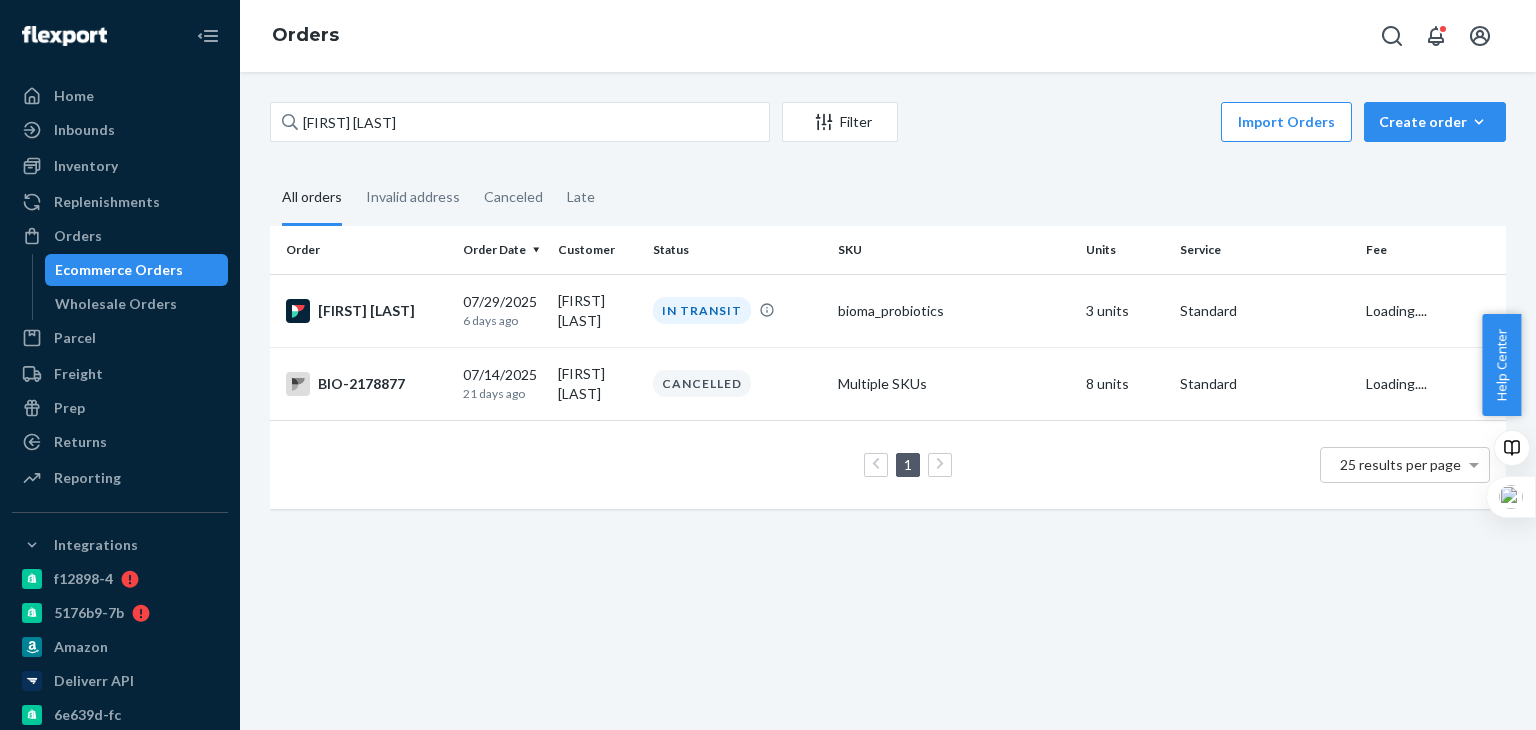 scroll, scrollTop: 0, scrollLeft: 0, axis: both 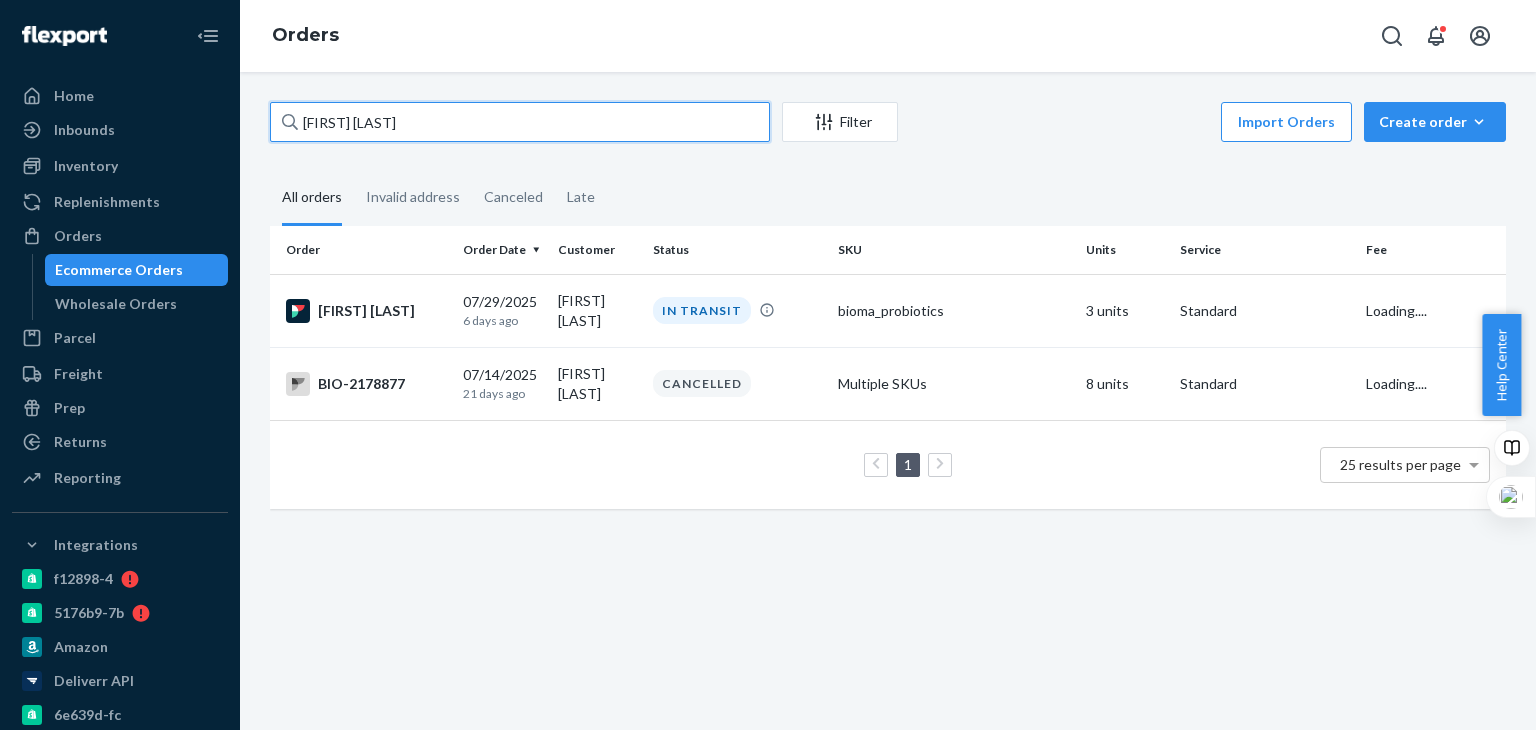 drag, startPoint x: 412, startPoint y: 114, endPoint x: 223, endPoint y: 116, distance: 189.01057 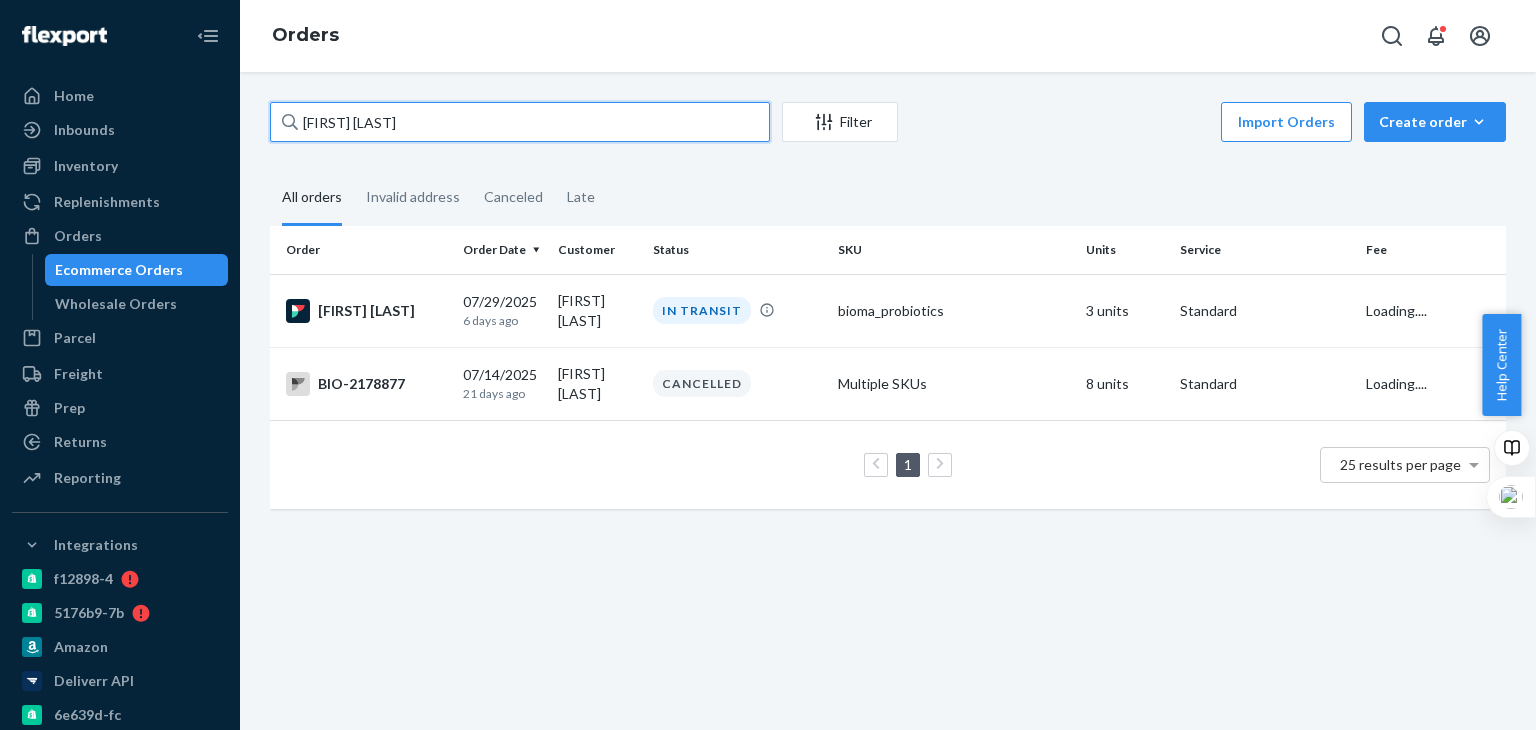 click on "Home Inbounds Shipping Plans Problems Inventory Products Branded Packaging Replenishments Orders Ecommerce Orders Wholesale Orders Parcel Parcel orders Integrations Freight Prep Returns All Returns Settings Packages Reporting Reports Analytics Integrations f12898-4 5176b9-7b Amazon Deliverr API 6e639d-fc pulsetto gnzsuz-v5 a76299-82 colon-broom Add Integration Fast Tags Add Fast Tag Settings Talk to Support Help Center Give Feedback Orders [EMAIL] Filter Import Orders Create order Ecommerce order Removal order All orders Invalid address Canceled Late Order Order Date Customer Status SKU Units Service Fee BJHAZ8UVGE 07/29/2025 6 days ago [FIRST] [LAST] IN TRANSIT bioma_probiotics 3 units Standard Loading.... BIO-2178877 07/14/2025 21 days ago [FIRST] [LAST] CANCELLED Multiple SKUs 8 units Standard Loading.... 1 25 results per page" at bounding box center [768, 365] 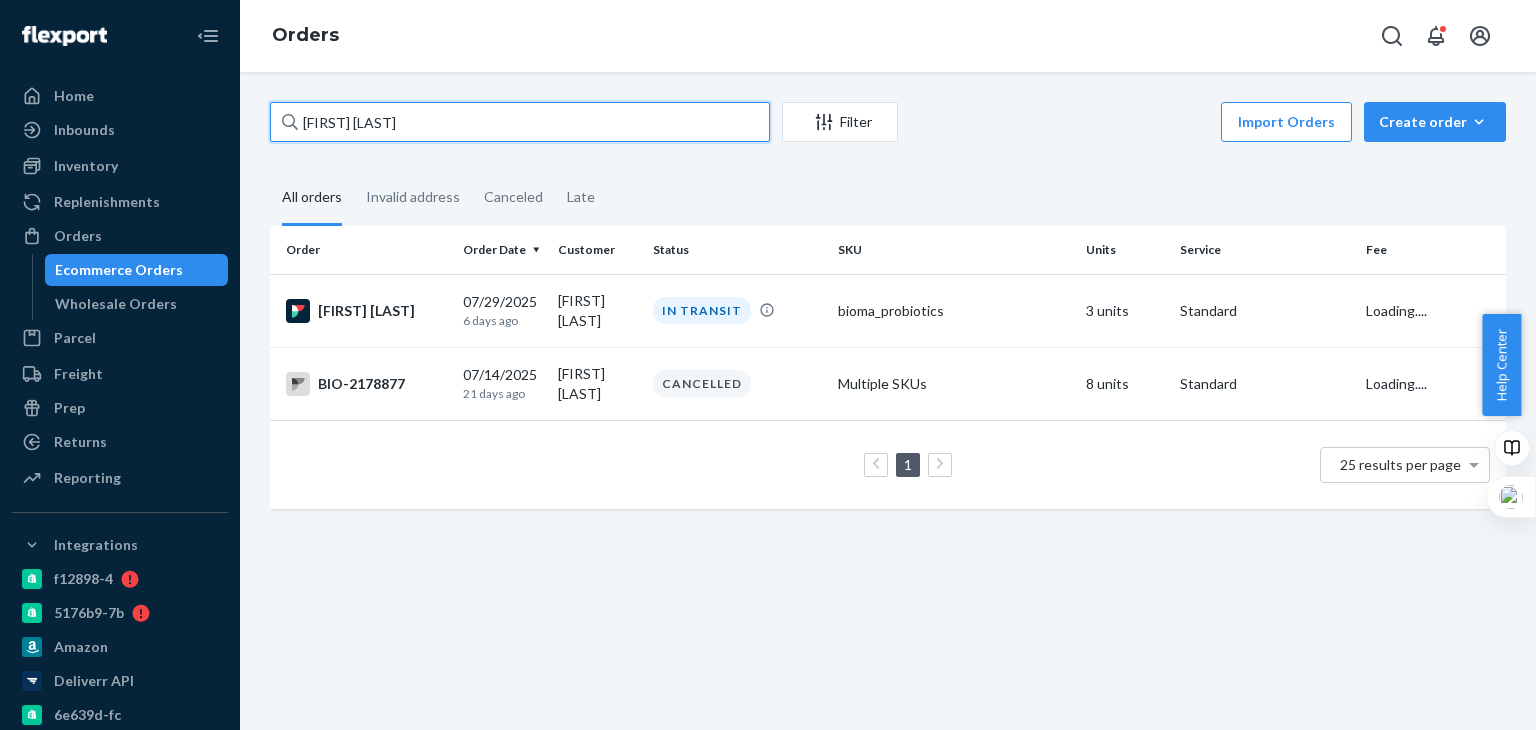 type on "[EMAIL]" 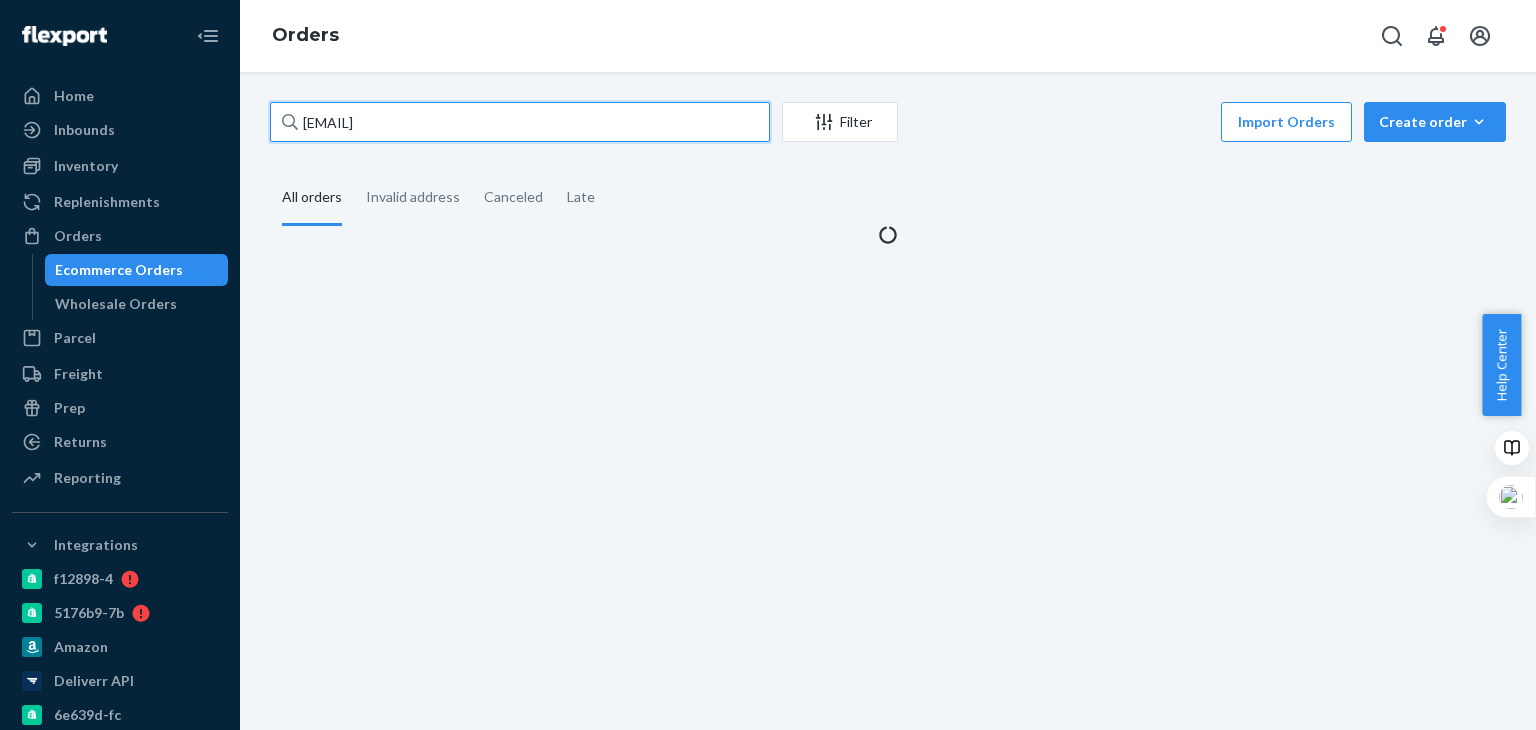 drag, startPoint x: 259, startPoint y: 114, endPoint x: 238, endPoint y: 101, distance: 24.698177 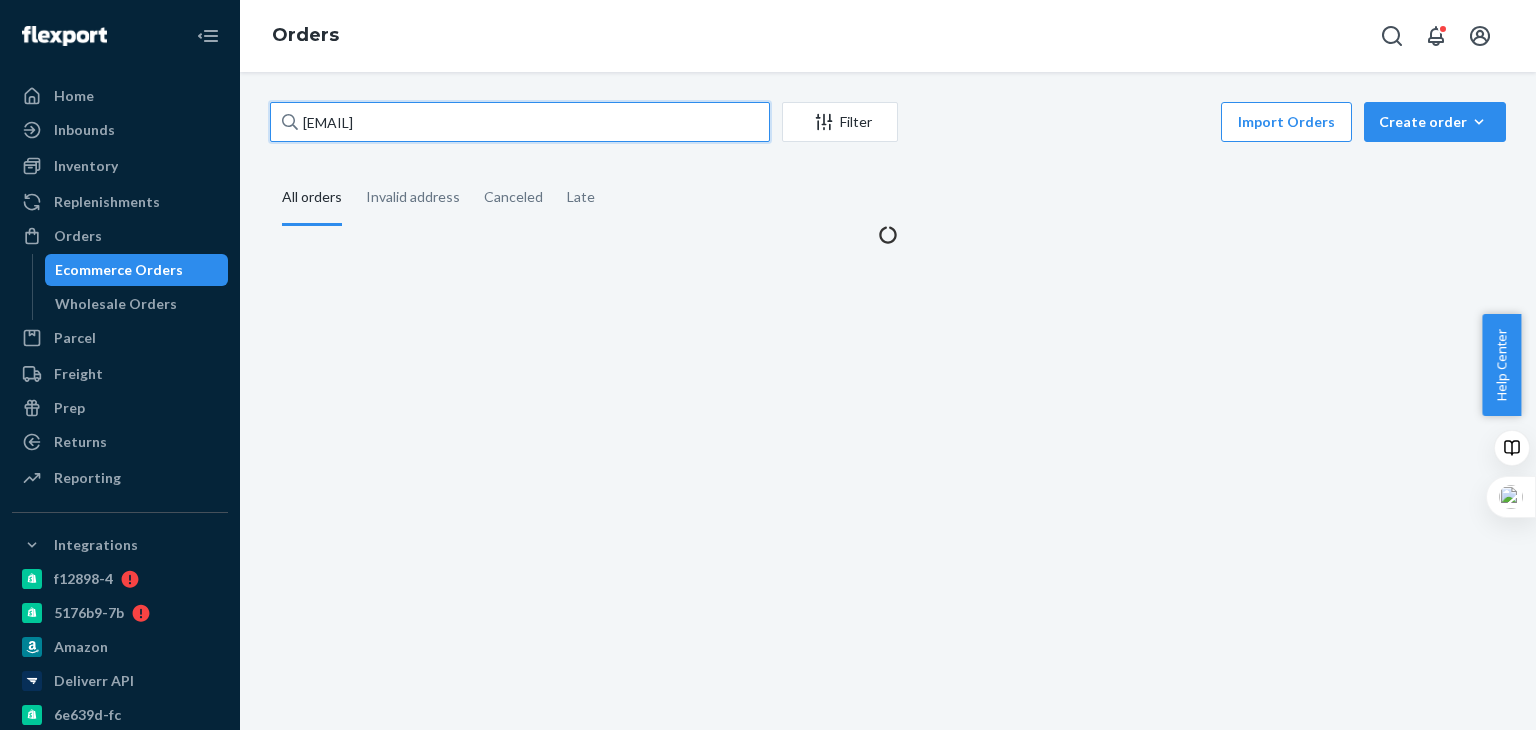 click on "Home Inbounds Shipping Plans Problems Inventory Products Branded Packaging Replenishments Orders Ecommerce Orders Wholesale Orders Parcel Parcel orders Integrations Freight Prep Returns All Returns Settings Packages Reporting Reports Analytics Integrations f12898-4 5176b9-7b Amazon Deliverr API 6e639d-fc pulsetto gnzsuz-v5 a76299-82 colon-broom Add Integration Fast Tags Add Fast Tag Settings Talk to Support Help Center Give Feedback Orders [EMAIL] Filter Import Orders Create order Ecommerce order Removal order All orders Invalid address Canceled Late" at bounding box center (768, 365) 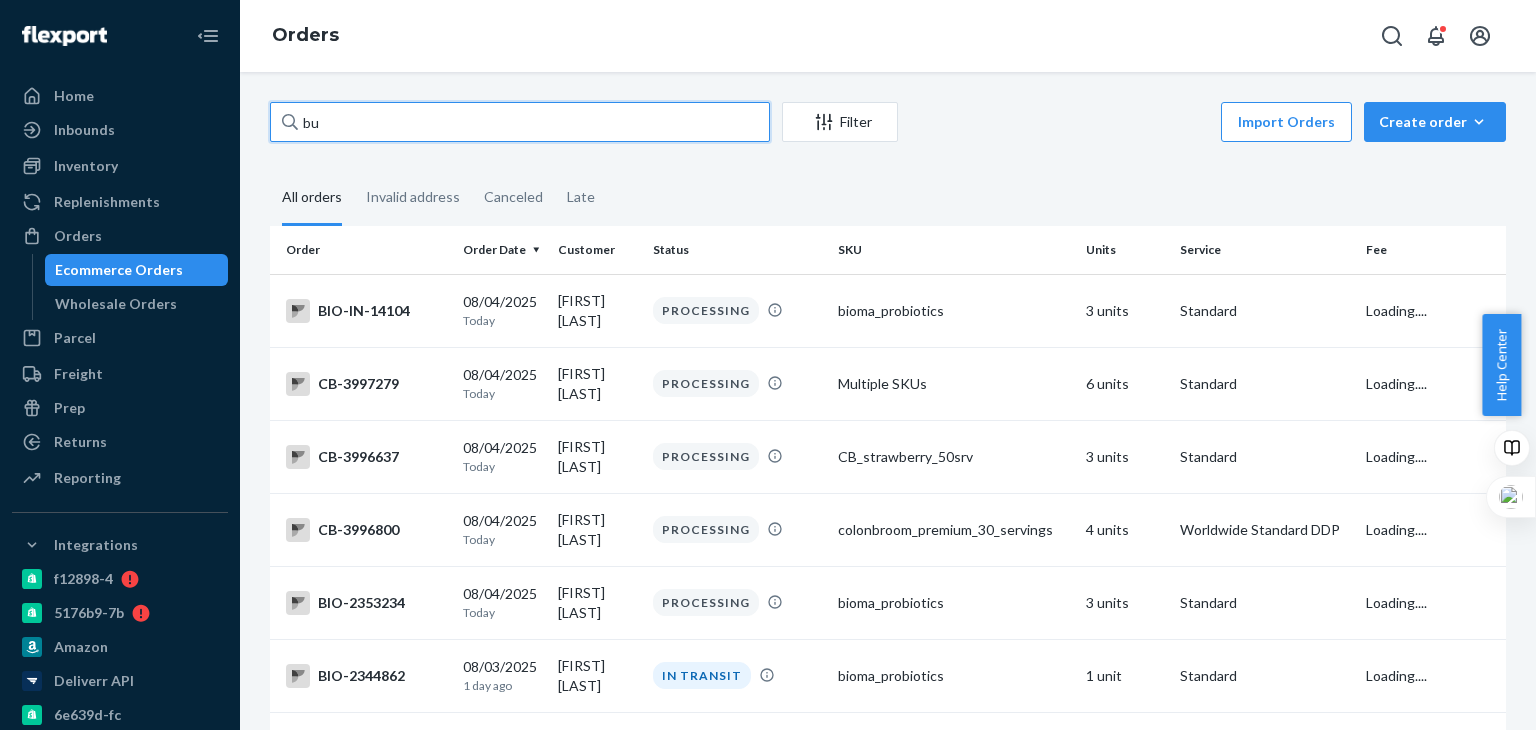 type on "b" 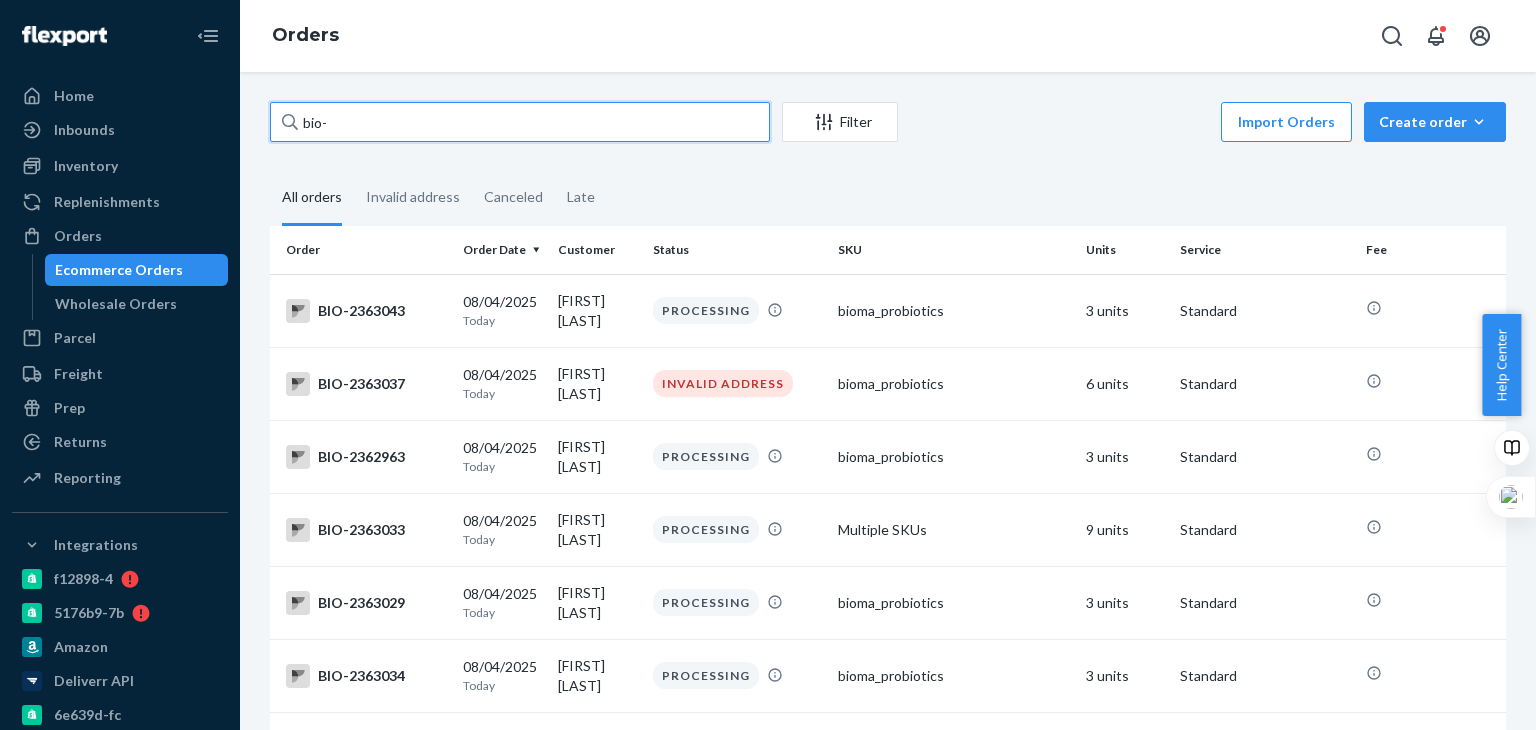 paste on "[NUMBER]" 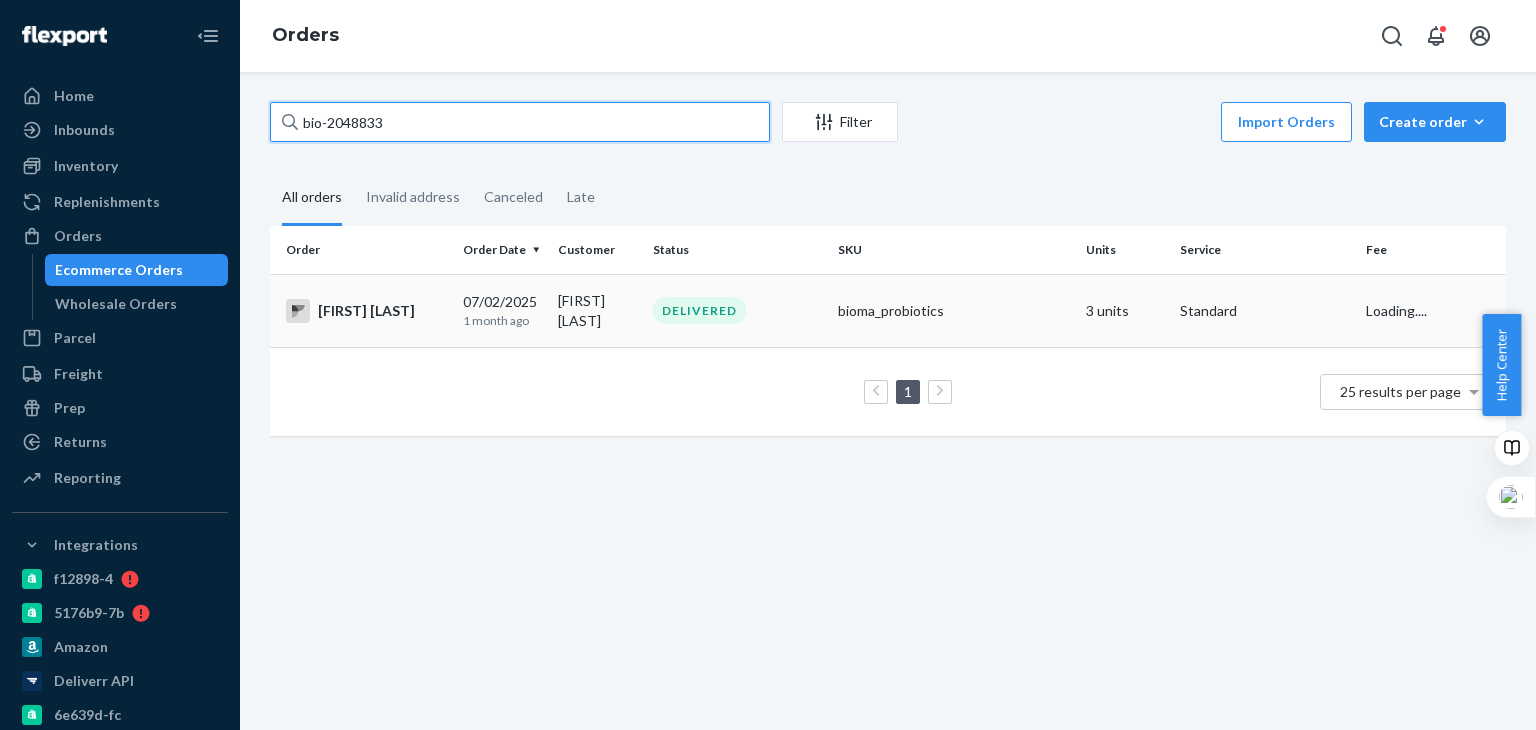 type on "bio-2048833" 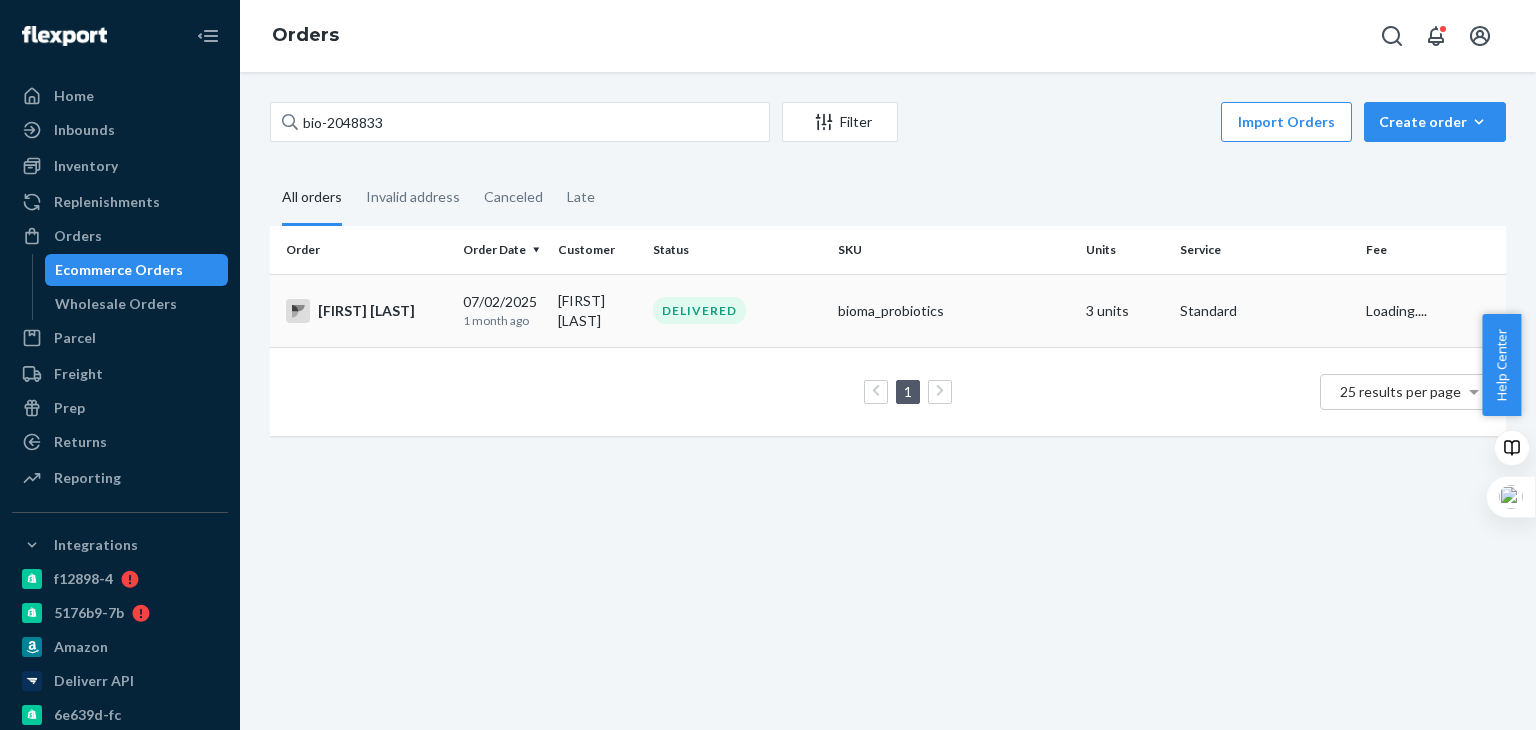 click on "DELIVERED" at bounding box center [737, 310] 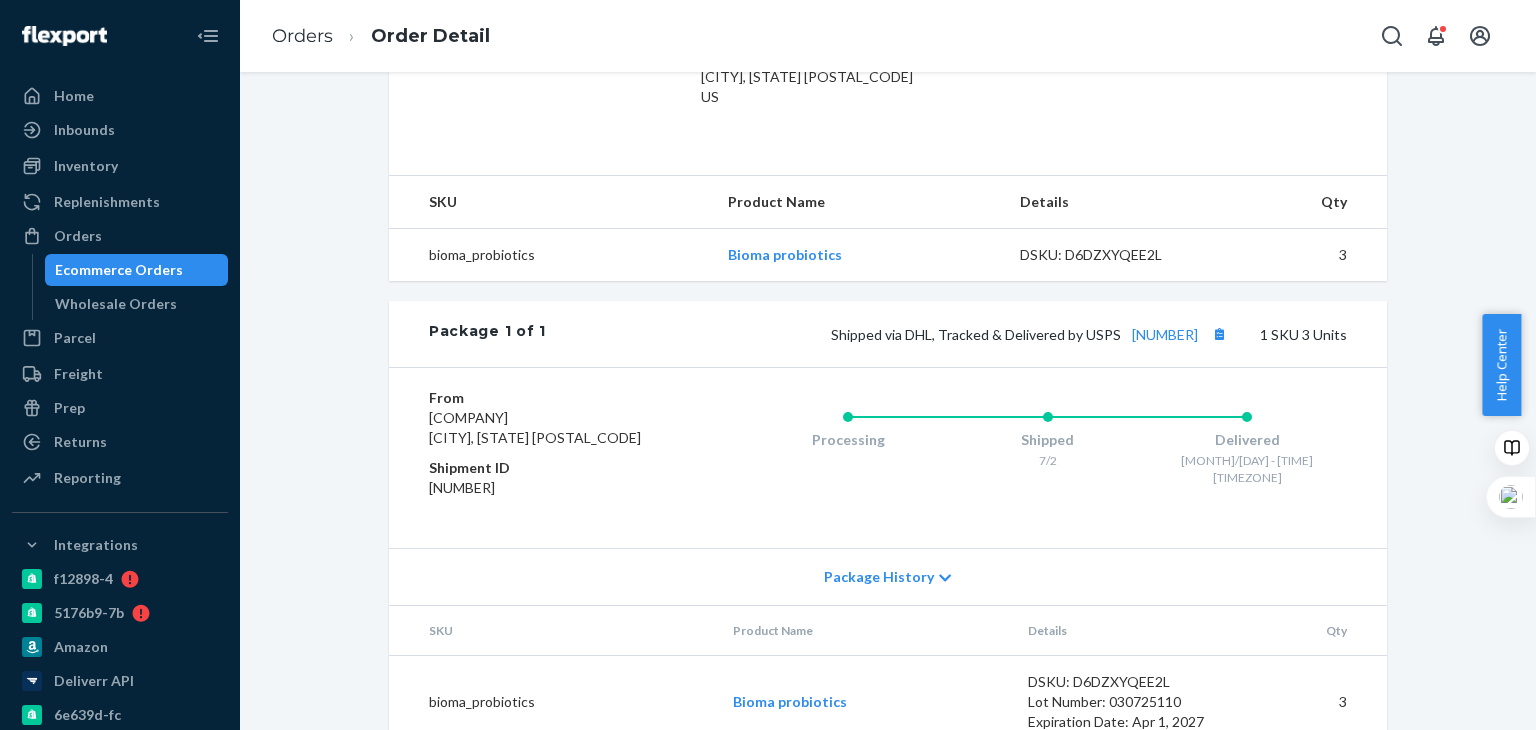 scroll, scrollTop: 634, scrollLeft: 0, axis: vertical 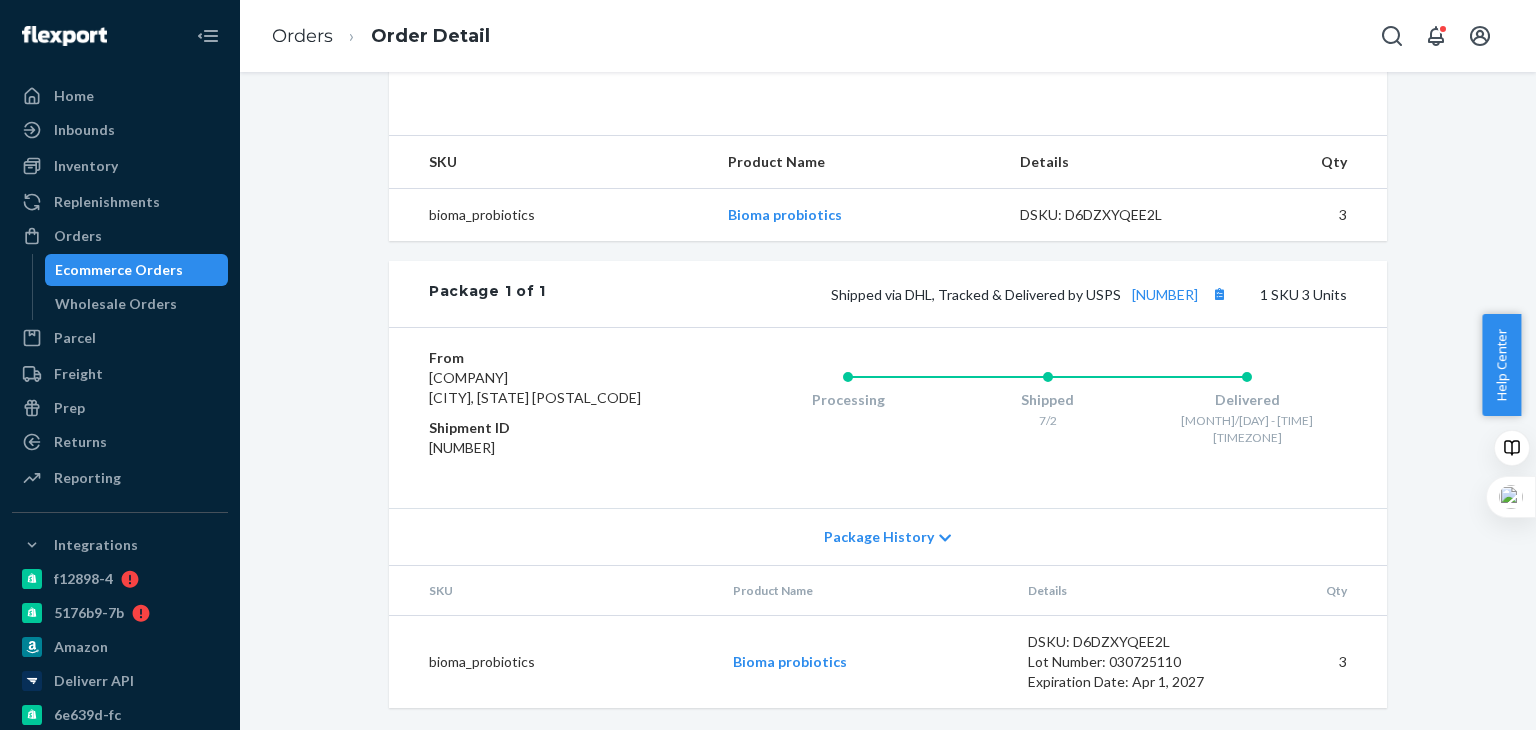 click on "Package History" at bounding box center (888, 536) 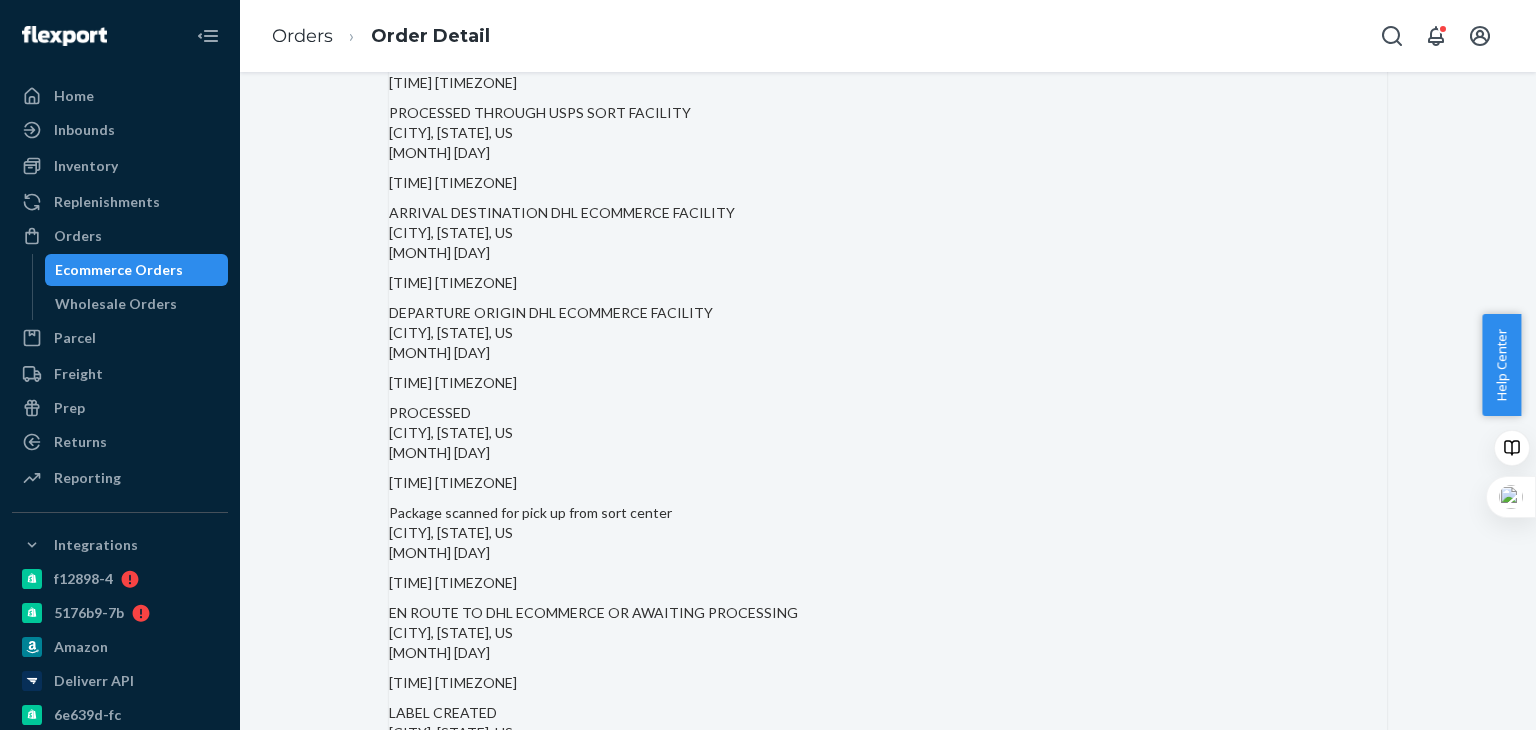scroll, scrollTop: 1457, scrollLeft: 0, axis: vertical 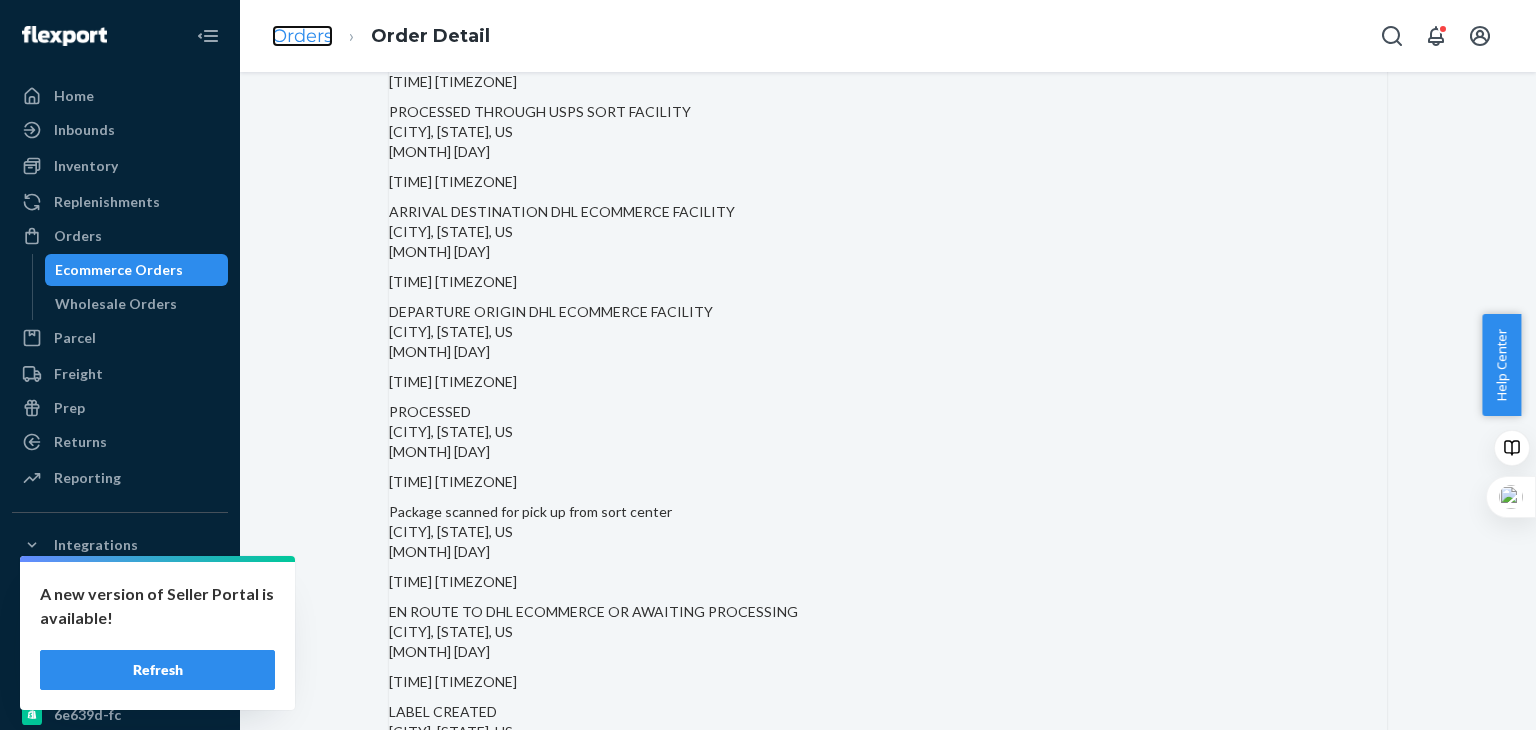 click on "Orders" at bounding box center (302, 36) 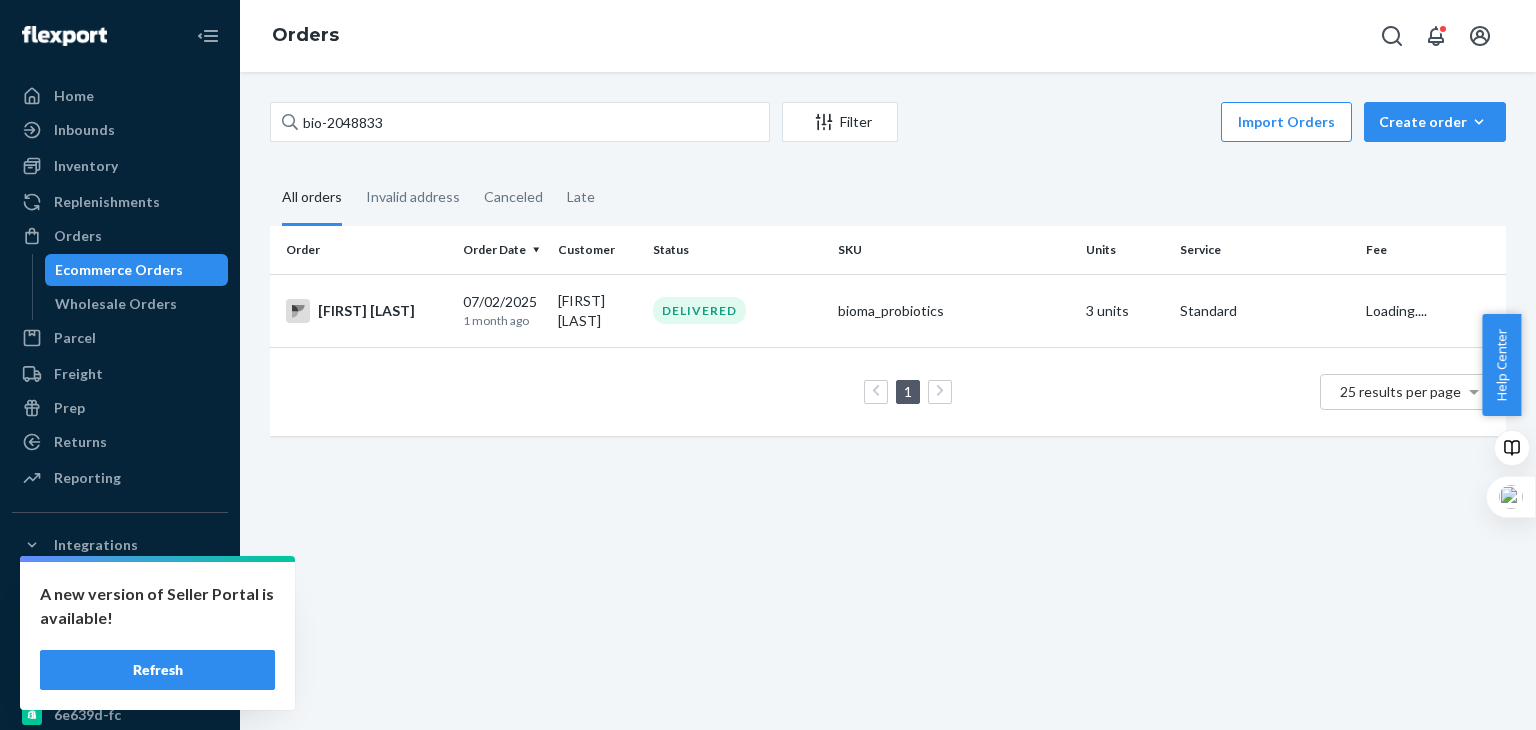 scroll, scrollTop: 0, scrollLeft: 0, axis: both 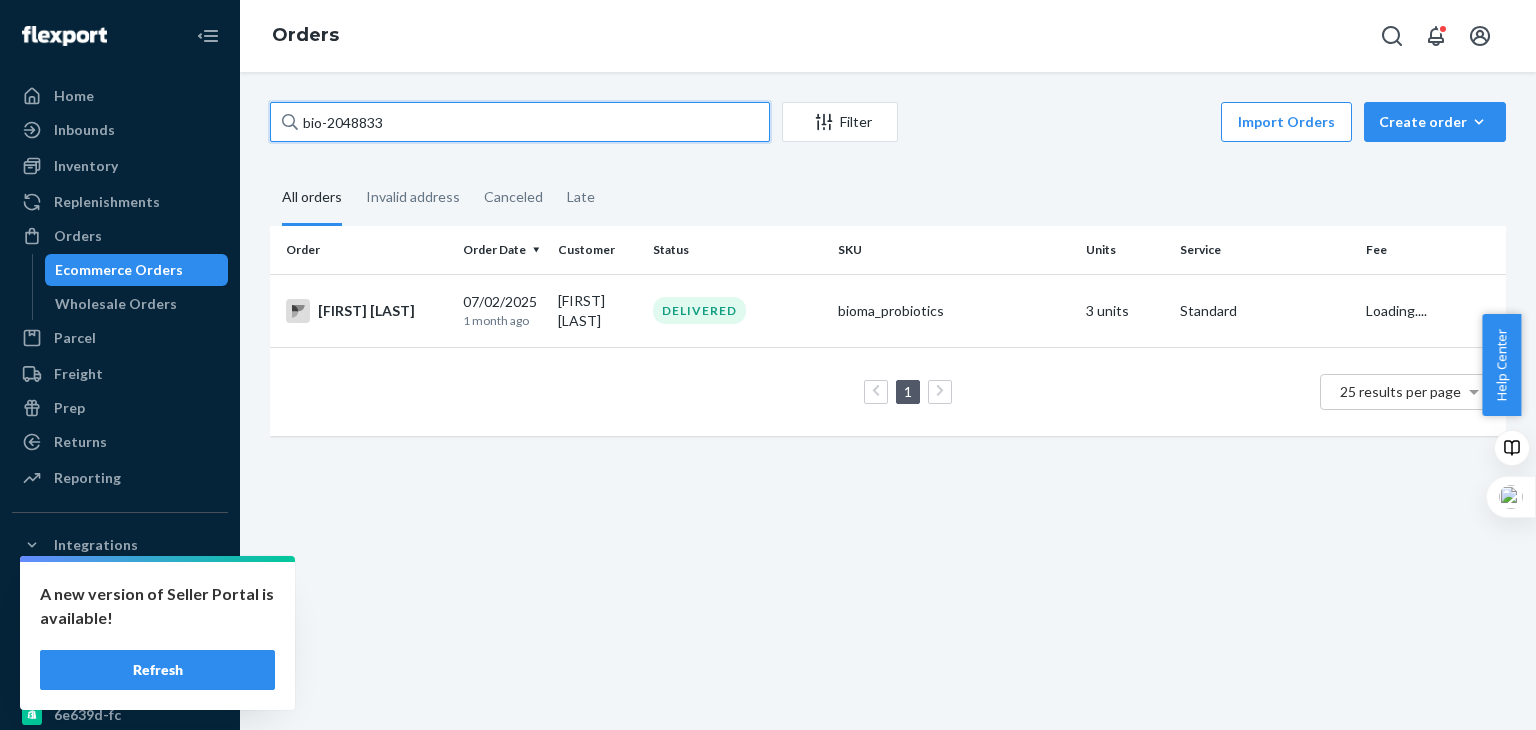 click on "bio-2048833" at bounding box center (520, 122) 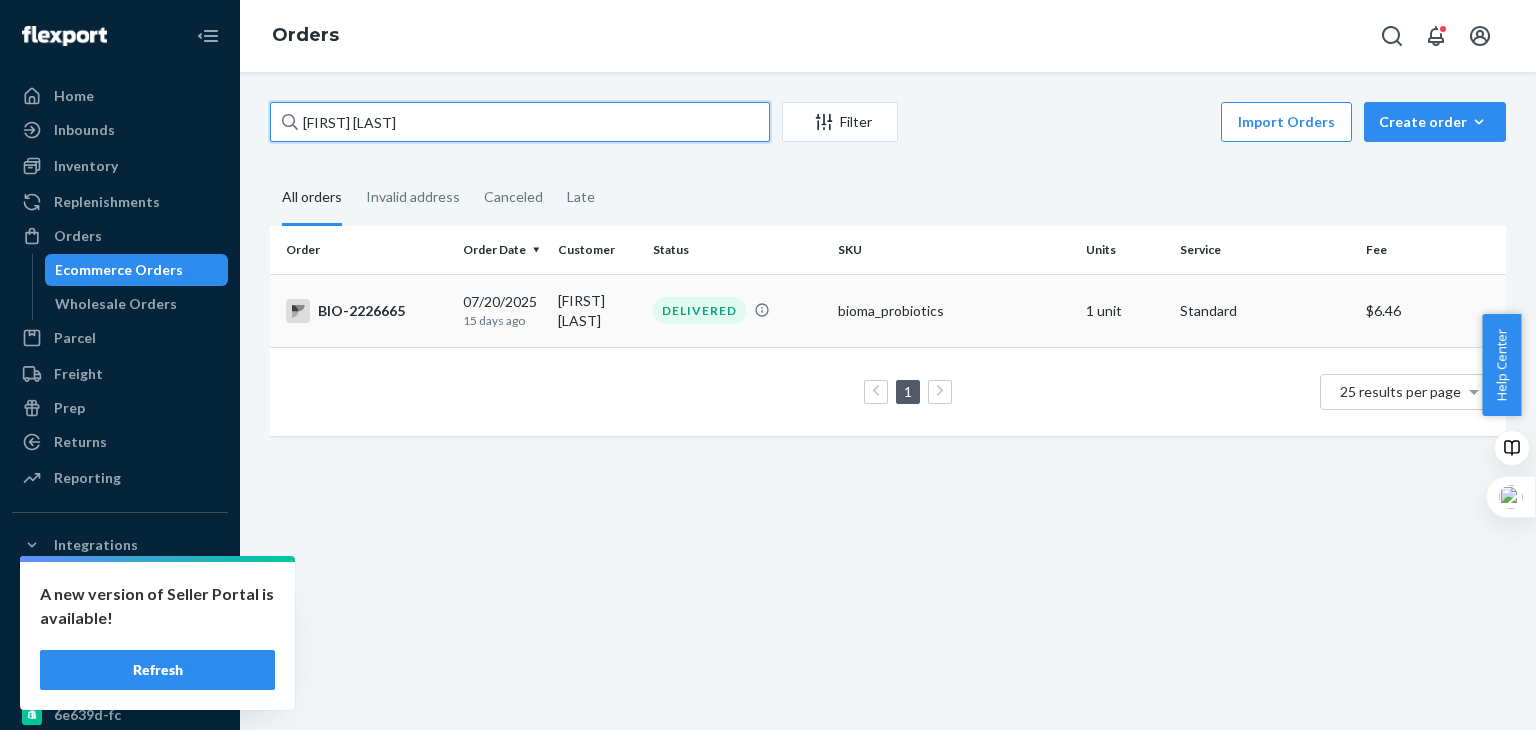 type on "[FIRST] [LAST]" 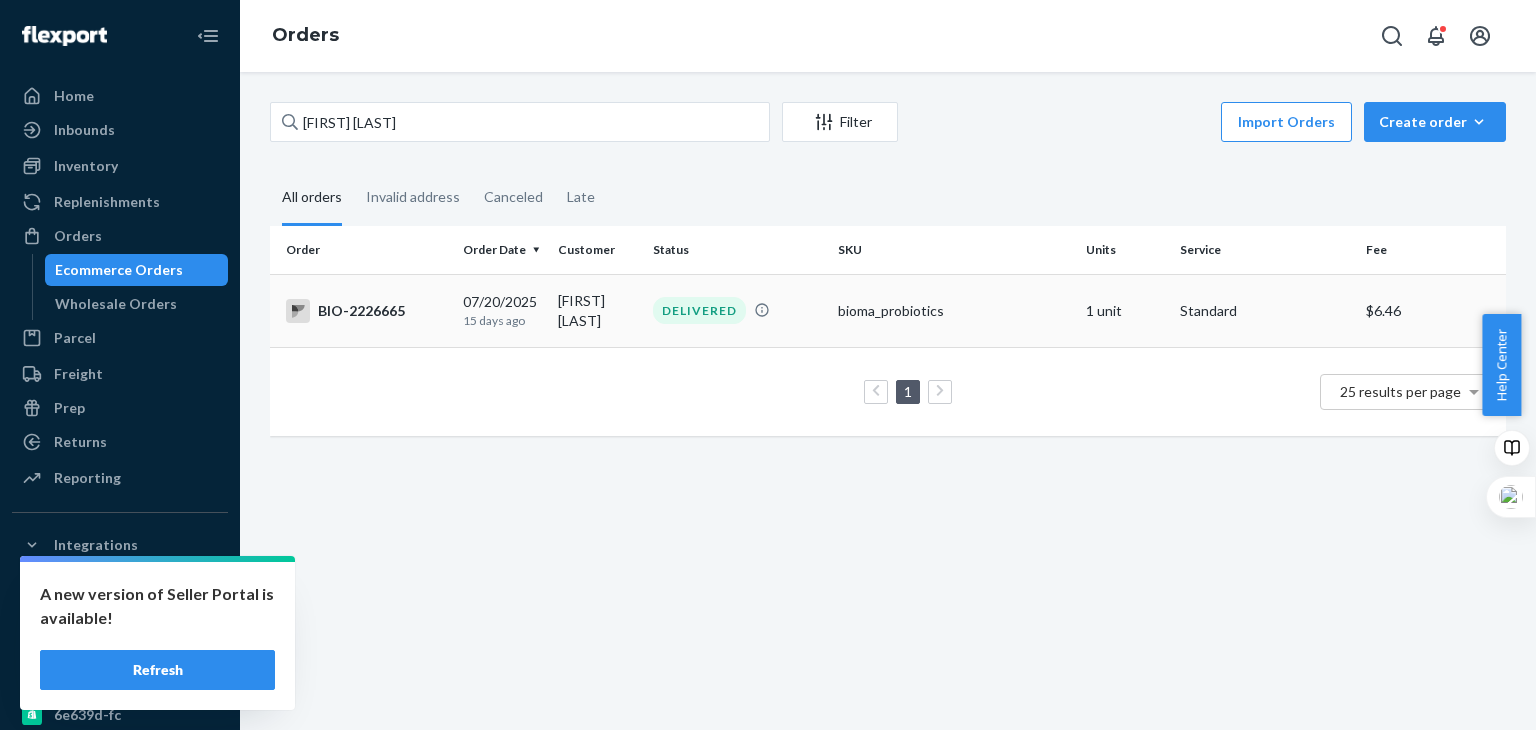 click on "DELIVERED" at bounding box center [737, 310] 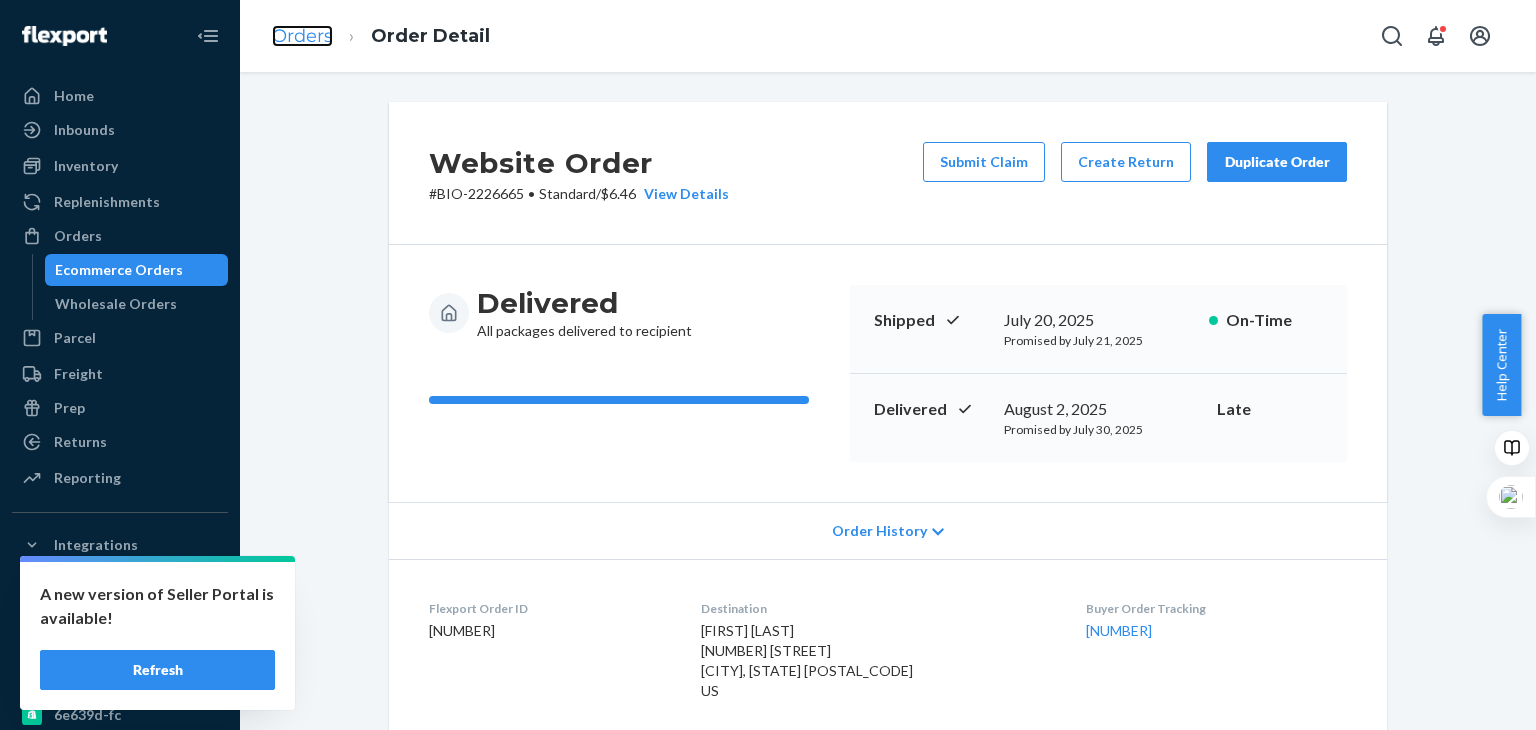 click on "Orders" at bounding box center [302, 36] 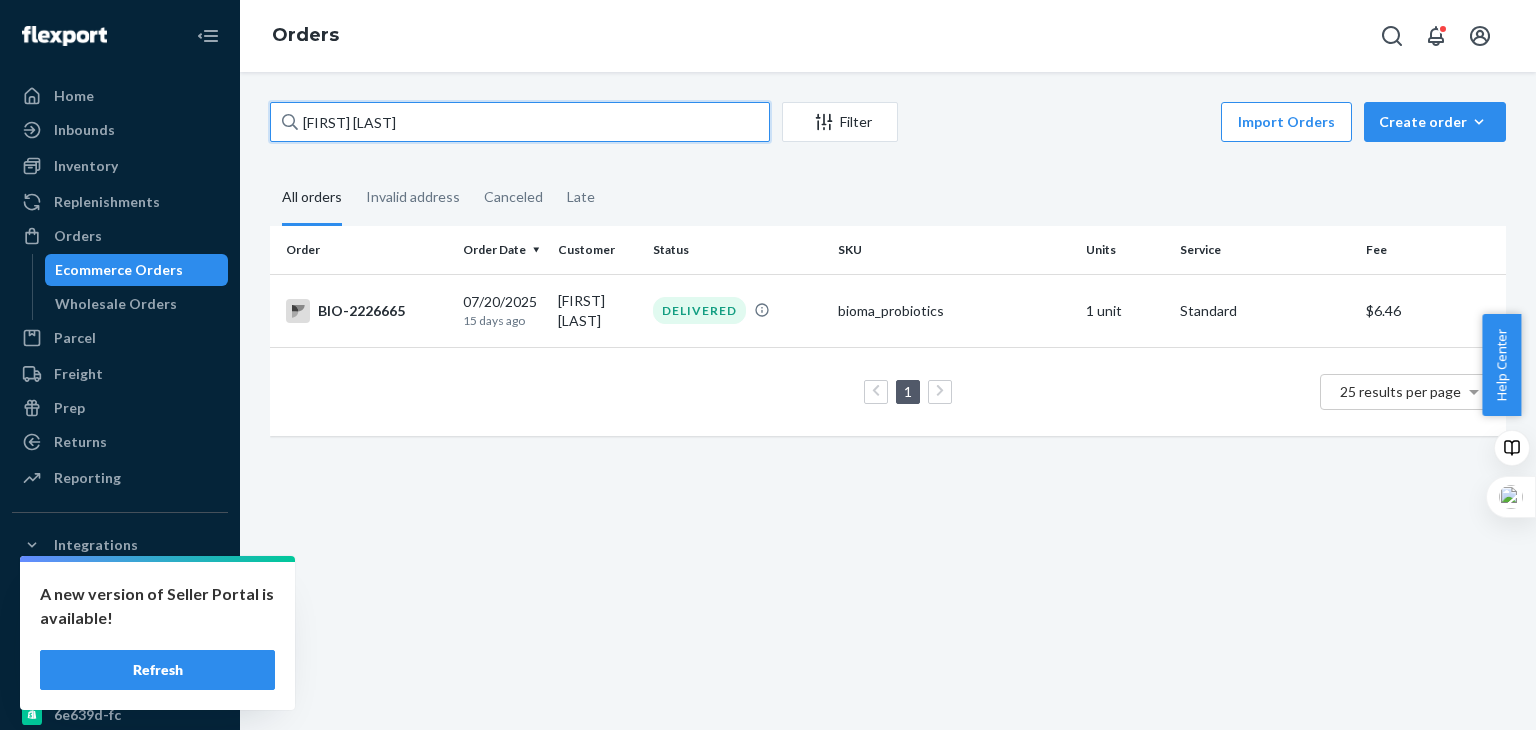 drag, startPoint x: 389, startPoint y: 129, endPoint x: 329, endPoint y: 124, distance: 60.207973 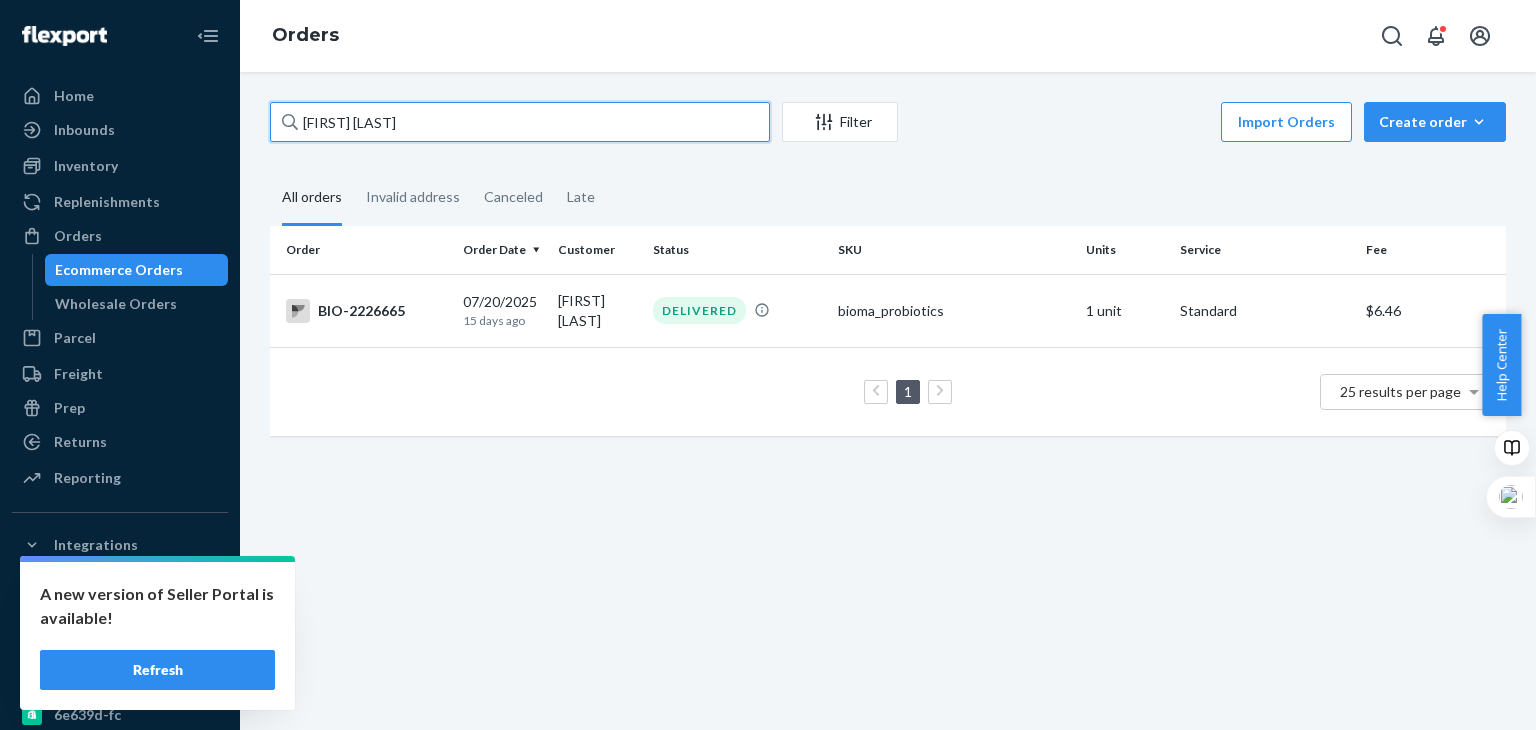 click on "[FIRST] [LAST]" at bounding box center [520, 122] 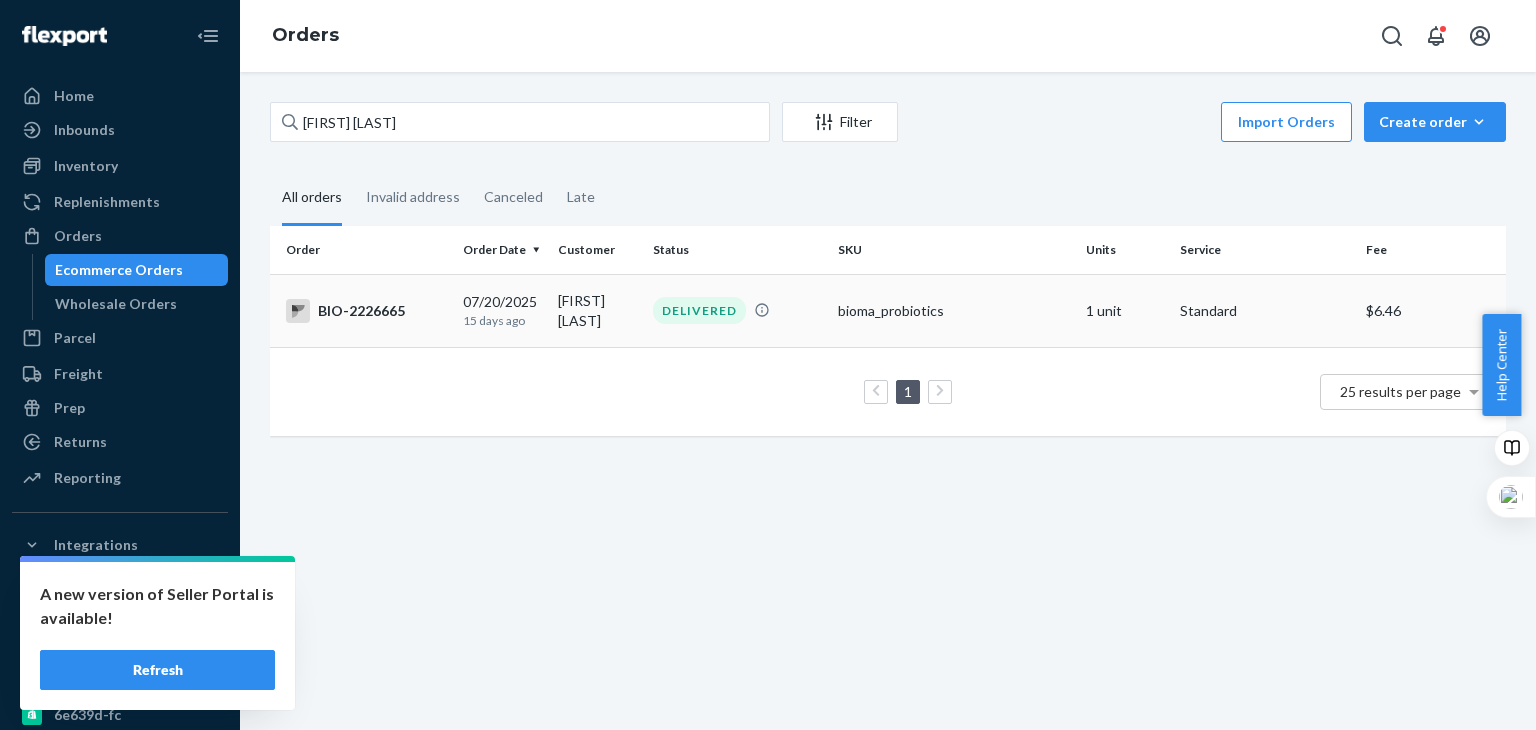 click on "15 days ago" at bounding box center (502, 320) 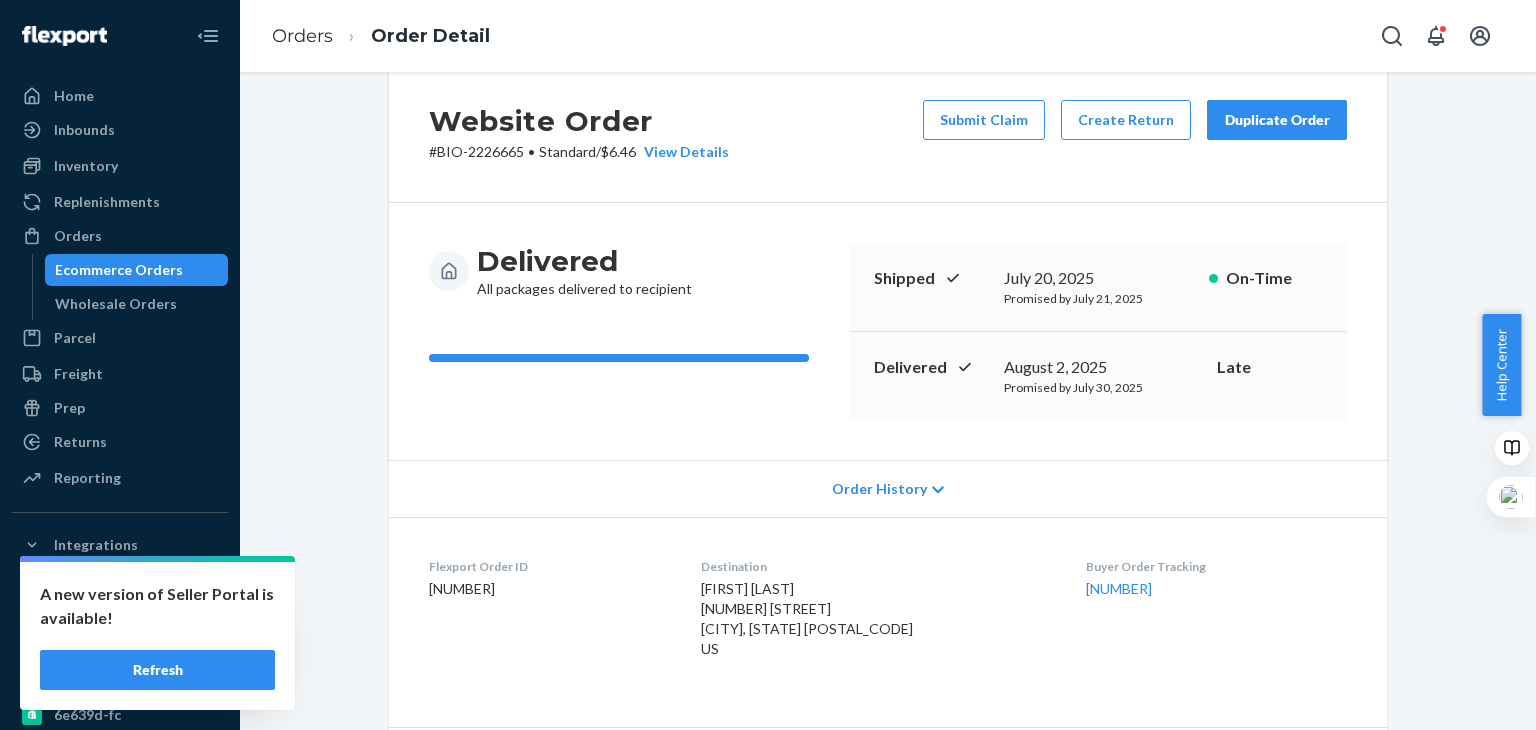 scroll, scrollTop: 200, scrollLeft: 0, axis: vertical 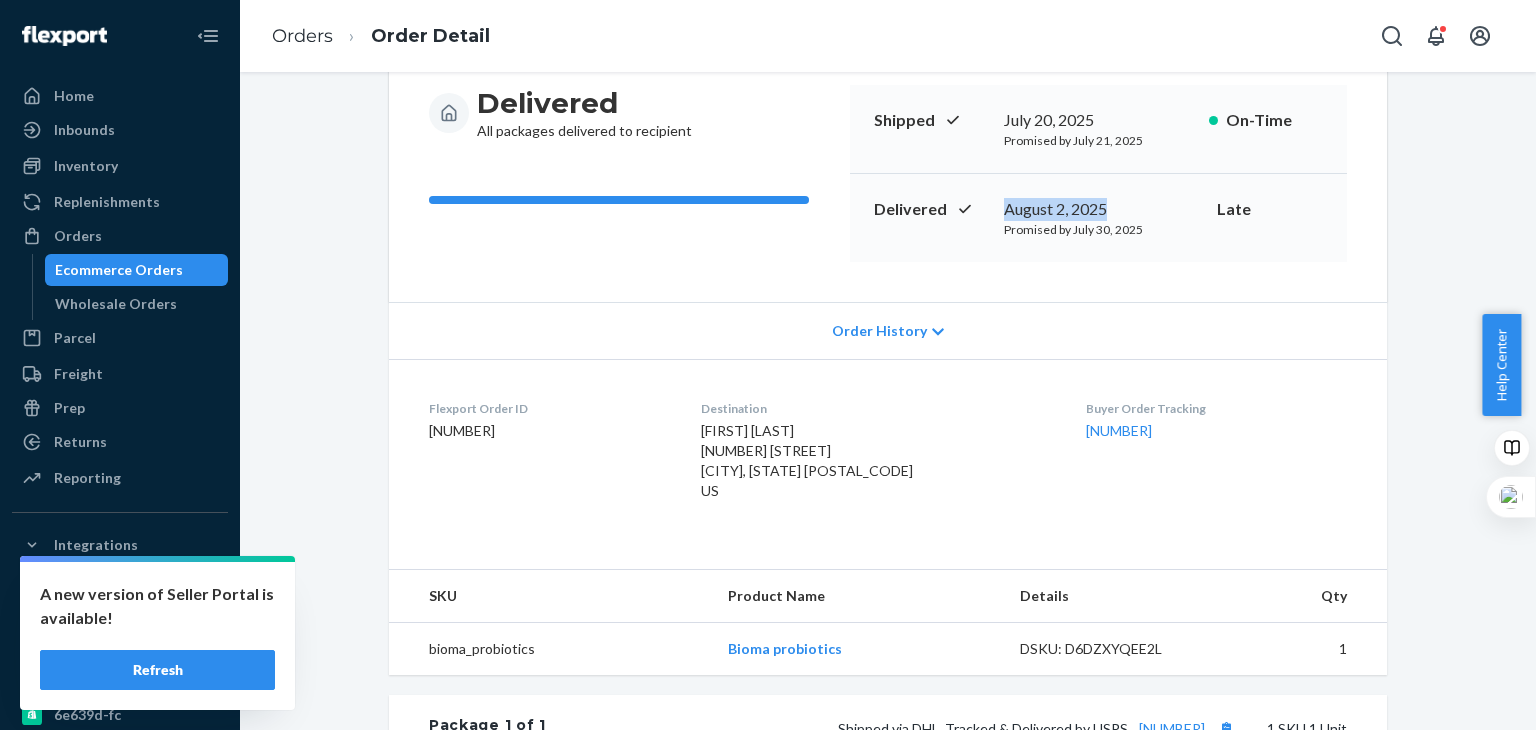 drag, startPoint x: 1144, startPoint y: 207, endPoint x: 996, endPoint y: 197, distance: 148.33745 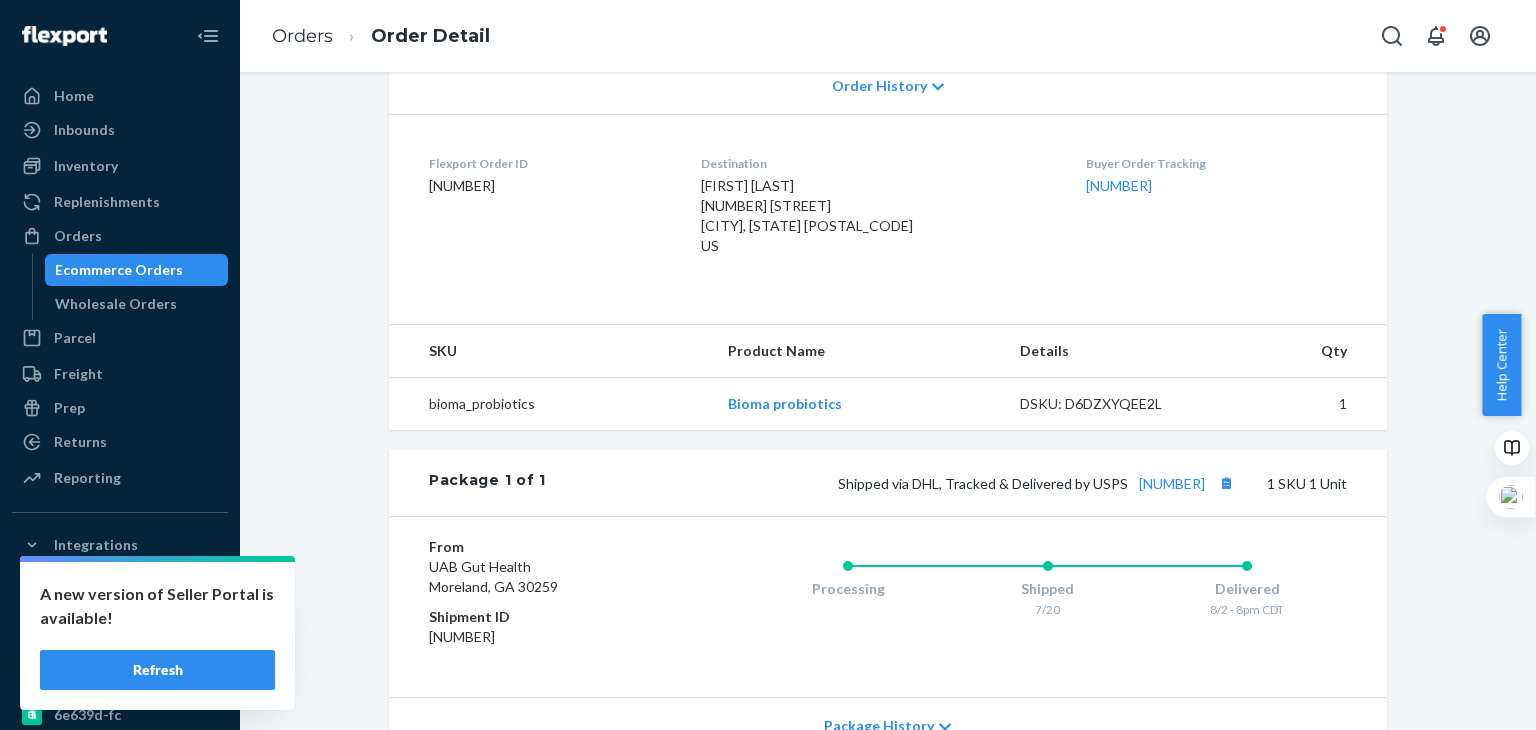 scroll, scrollTop: 600, scrollLeft: 0, axis: vertical 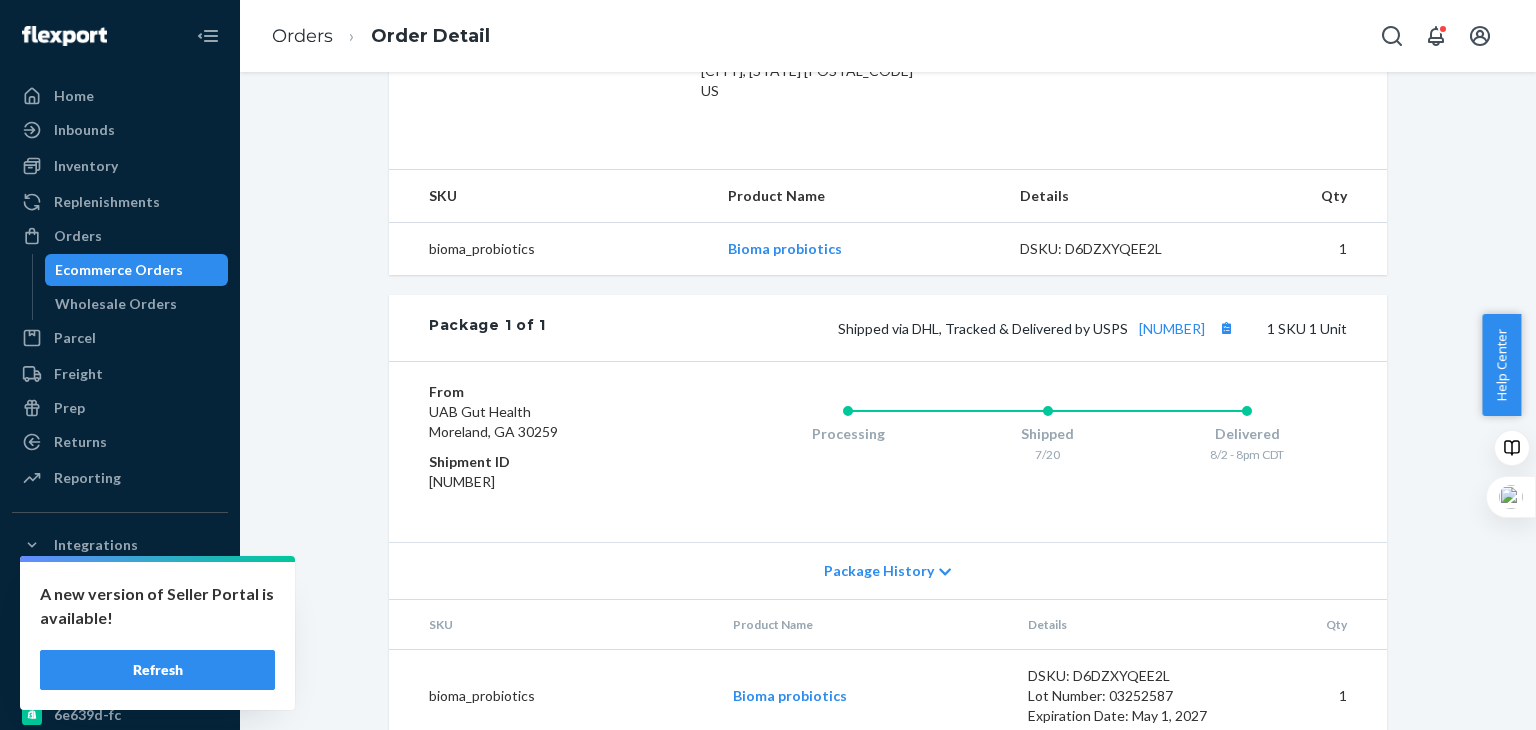 drag, startPoint x: 1016, startPoint y: 329, endPoint x: 1196, endPoint y: 347, distance: 180.89777 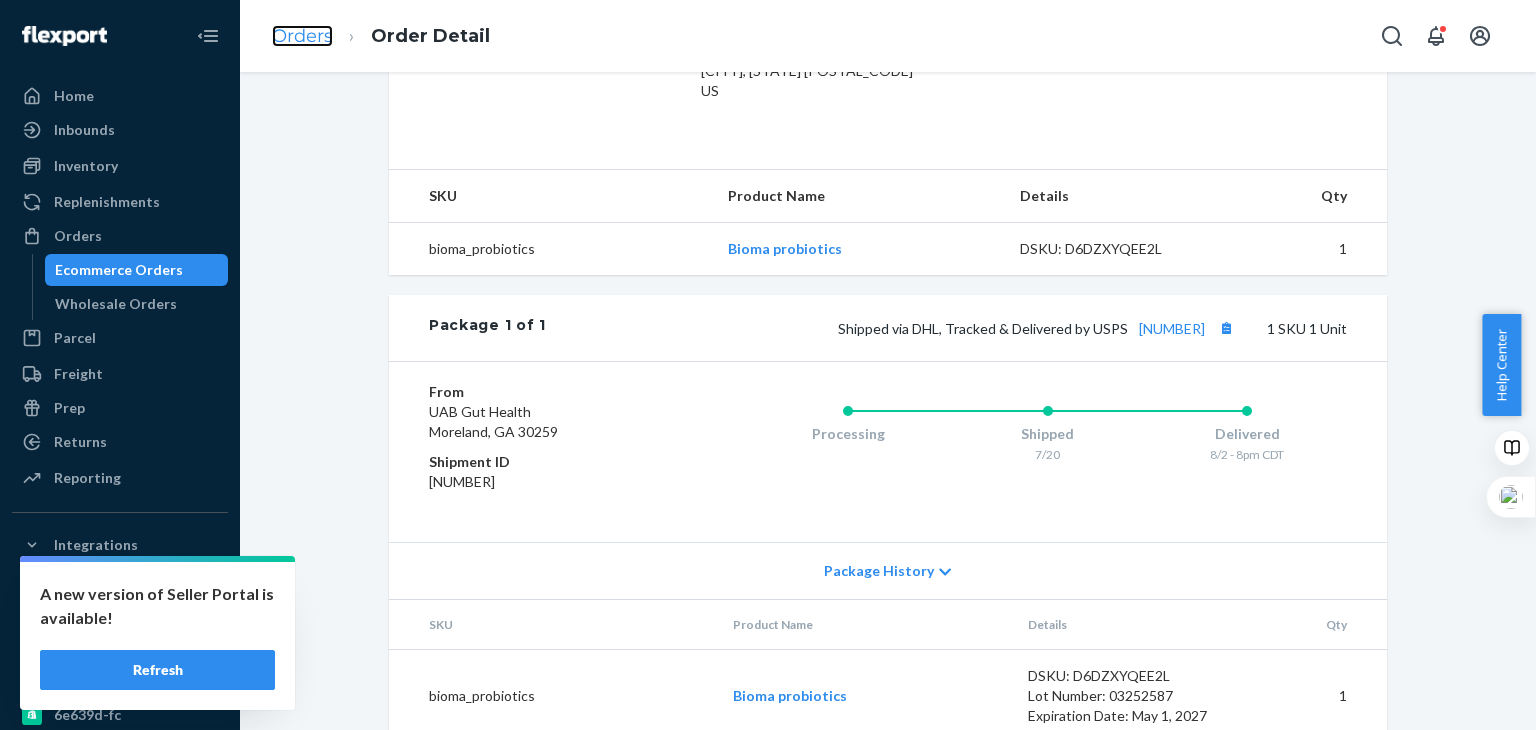 click on "Orders" at bounding box center (302, 36) 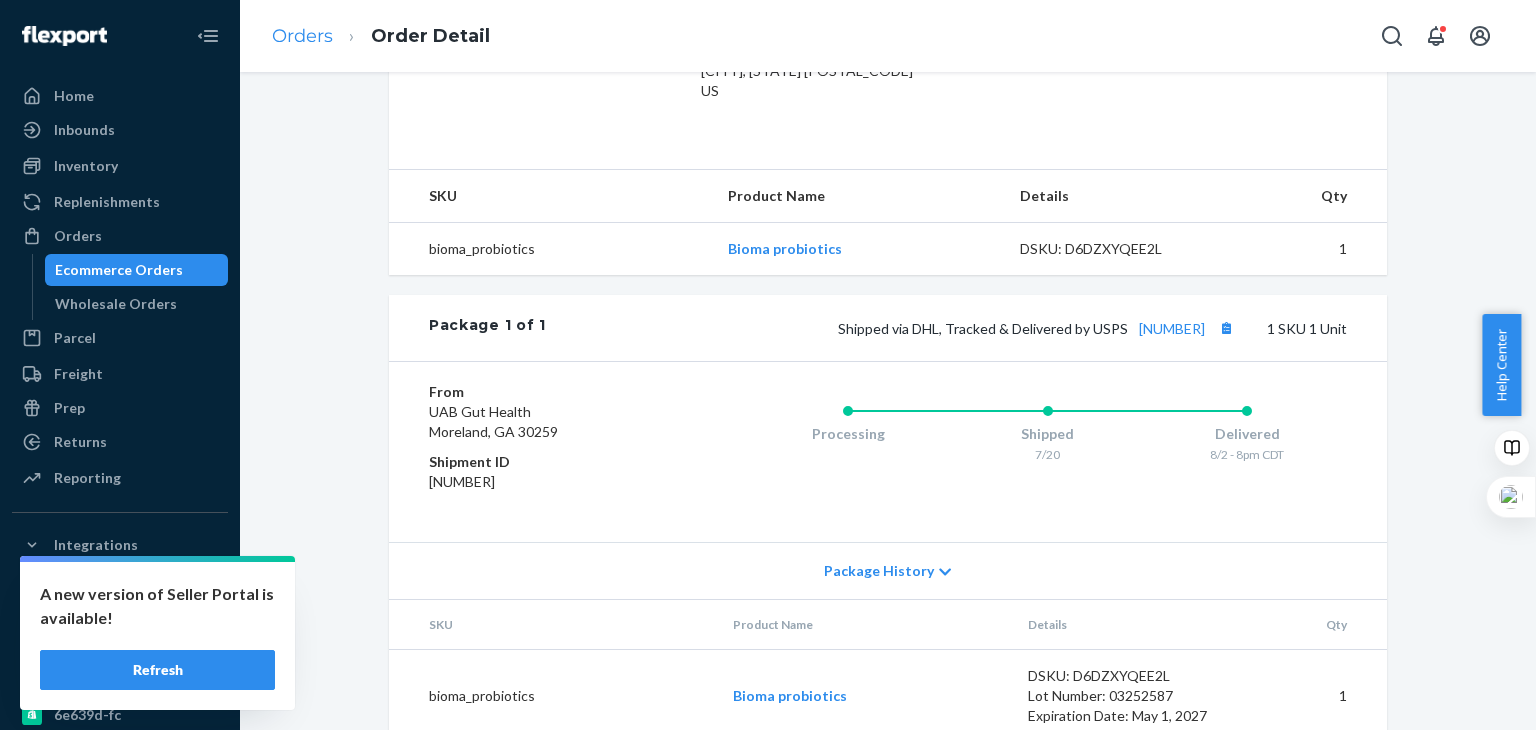 scroll, scrollTop: 0, scrollLeft: 0, axis: both 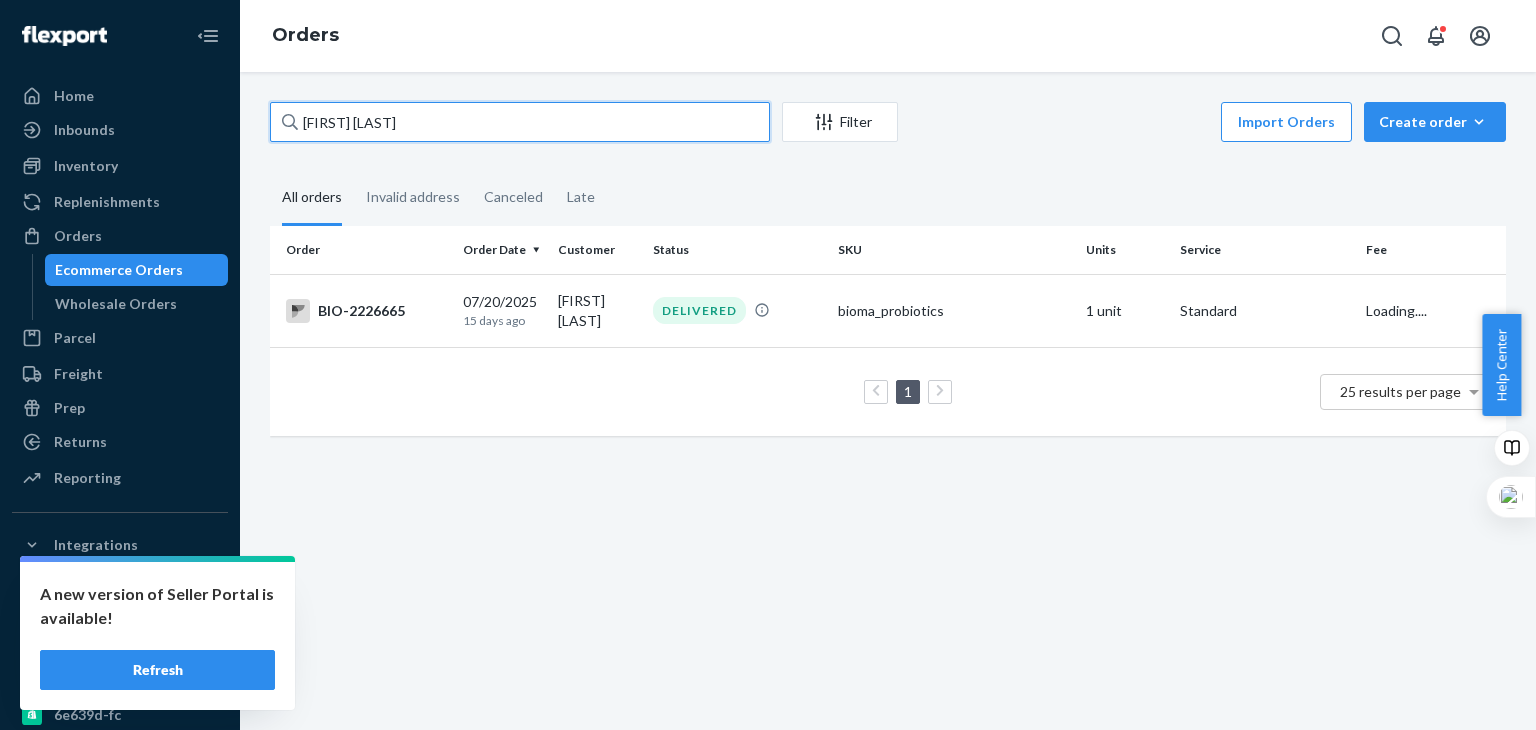 click on "[FIRST] [LAST]" at bounding box center [520, 122] 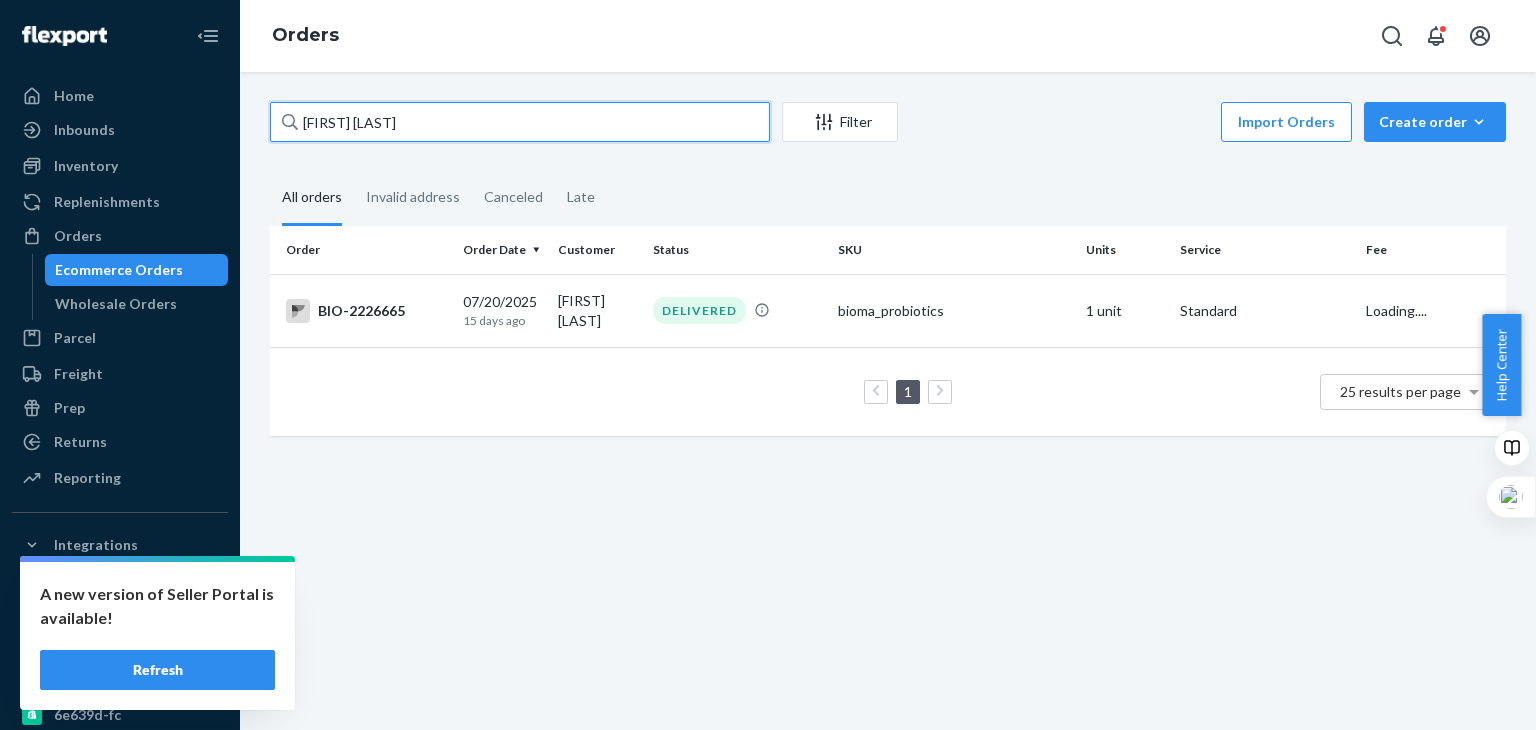 click on "[FIRST] [LAST]" at bounding box center (520, 122) 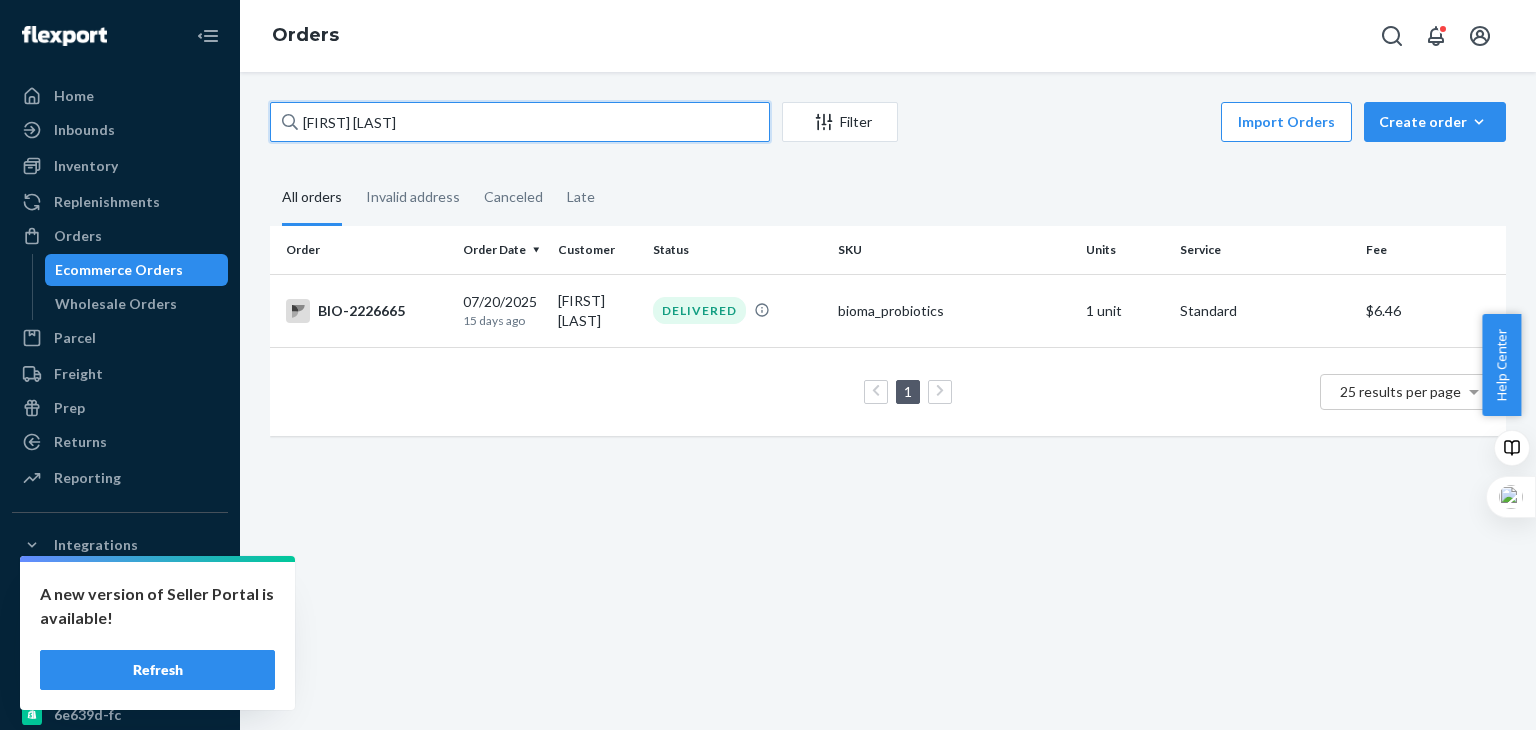 paste on "[NUMBER]" 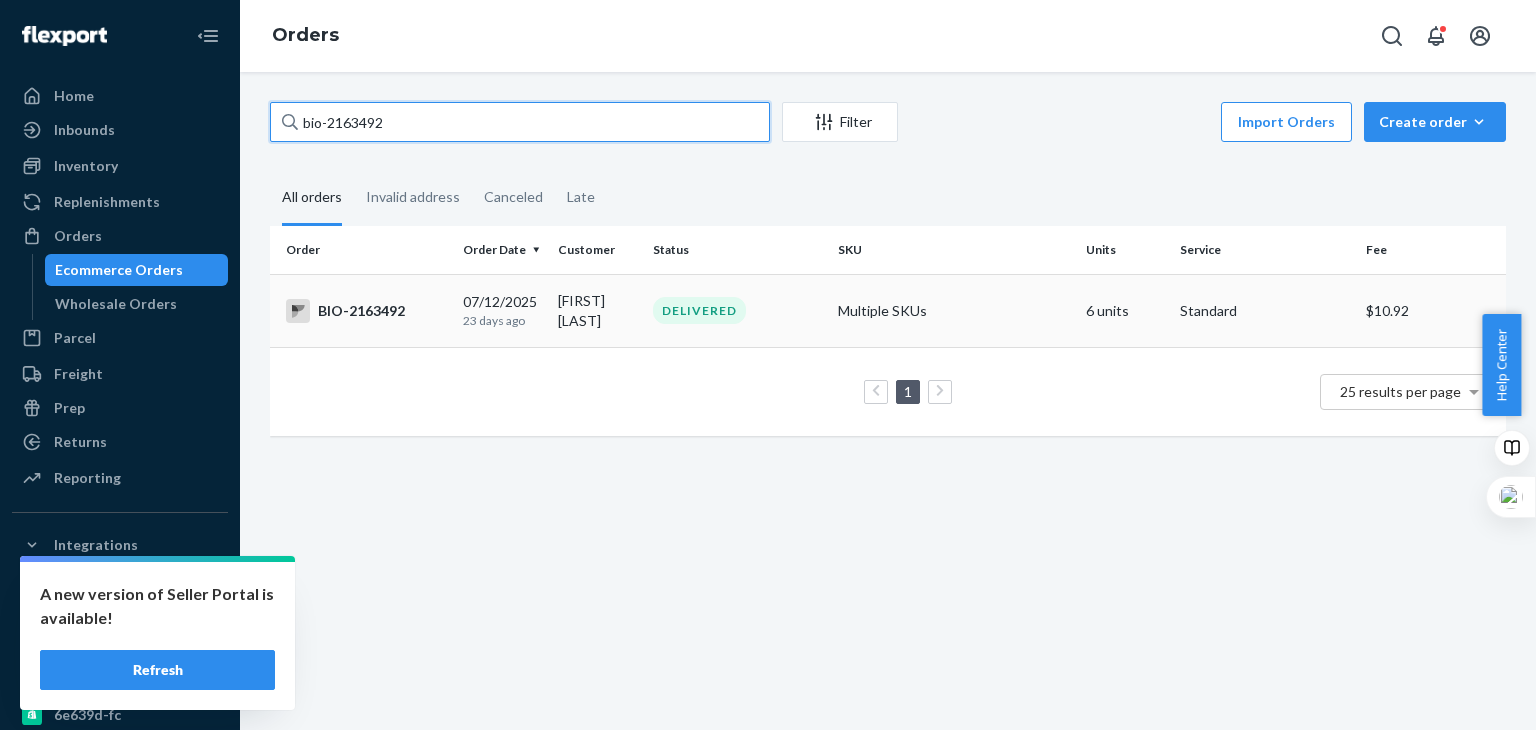 type on "bio-2163492" 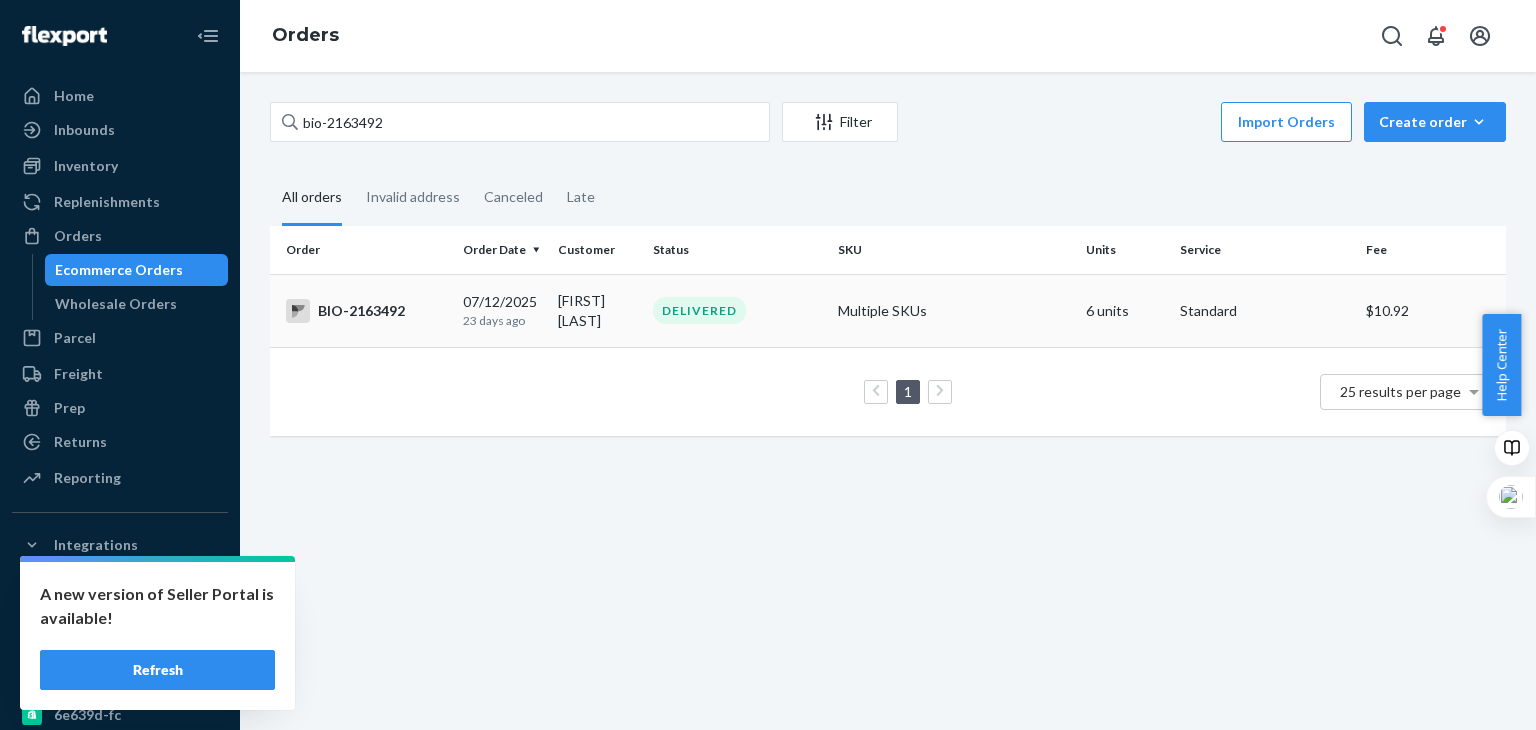 click on "Multiple SKUs" at bounding box center (953, 310) 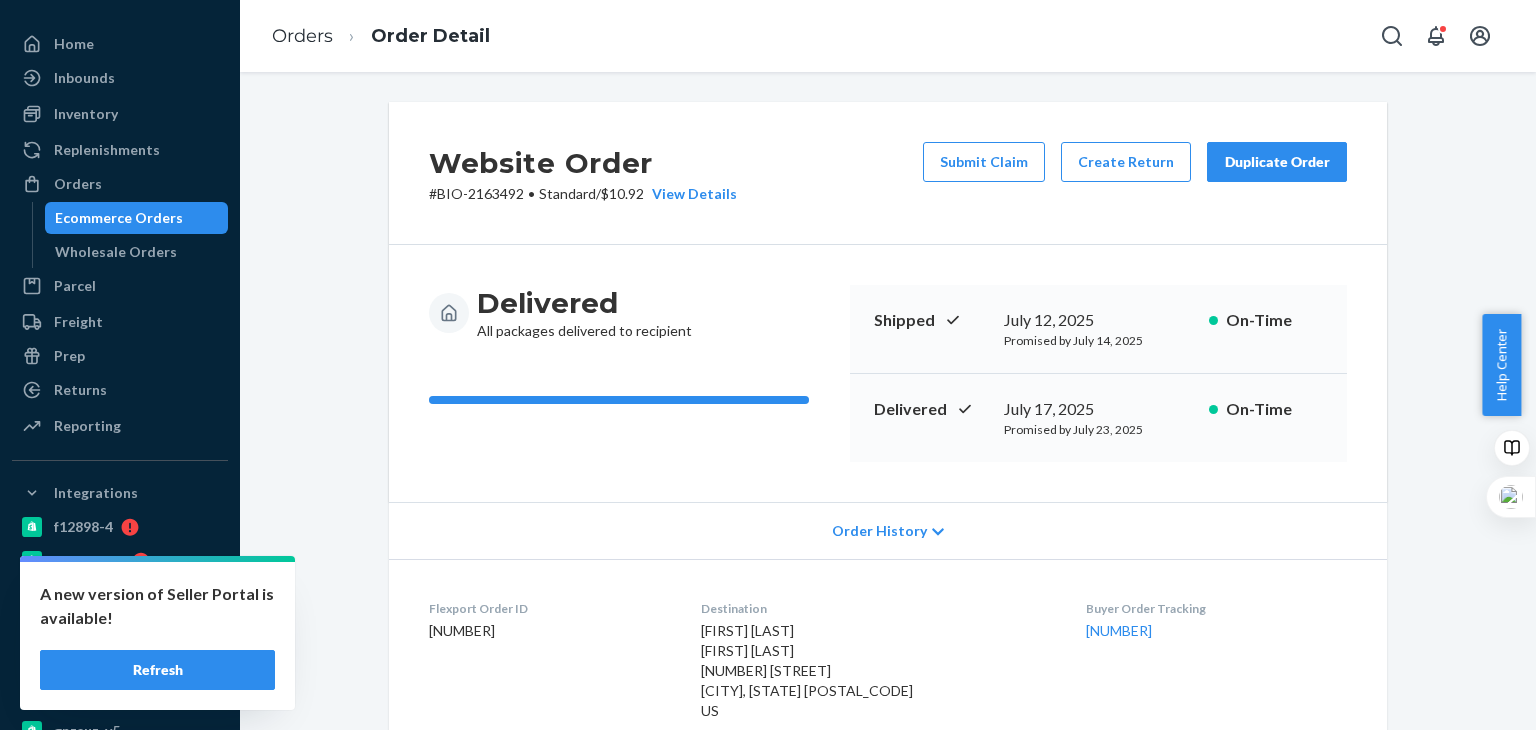 scroll, scrollTop: 0, scrollLeft: 0, axis: both 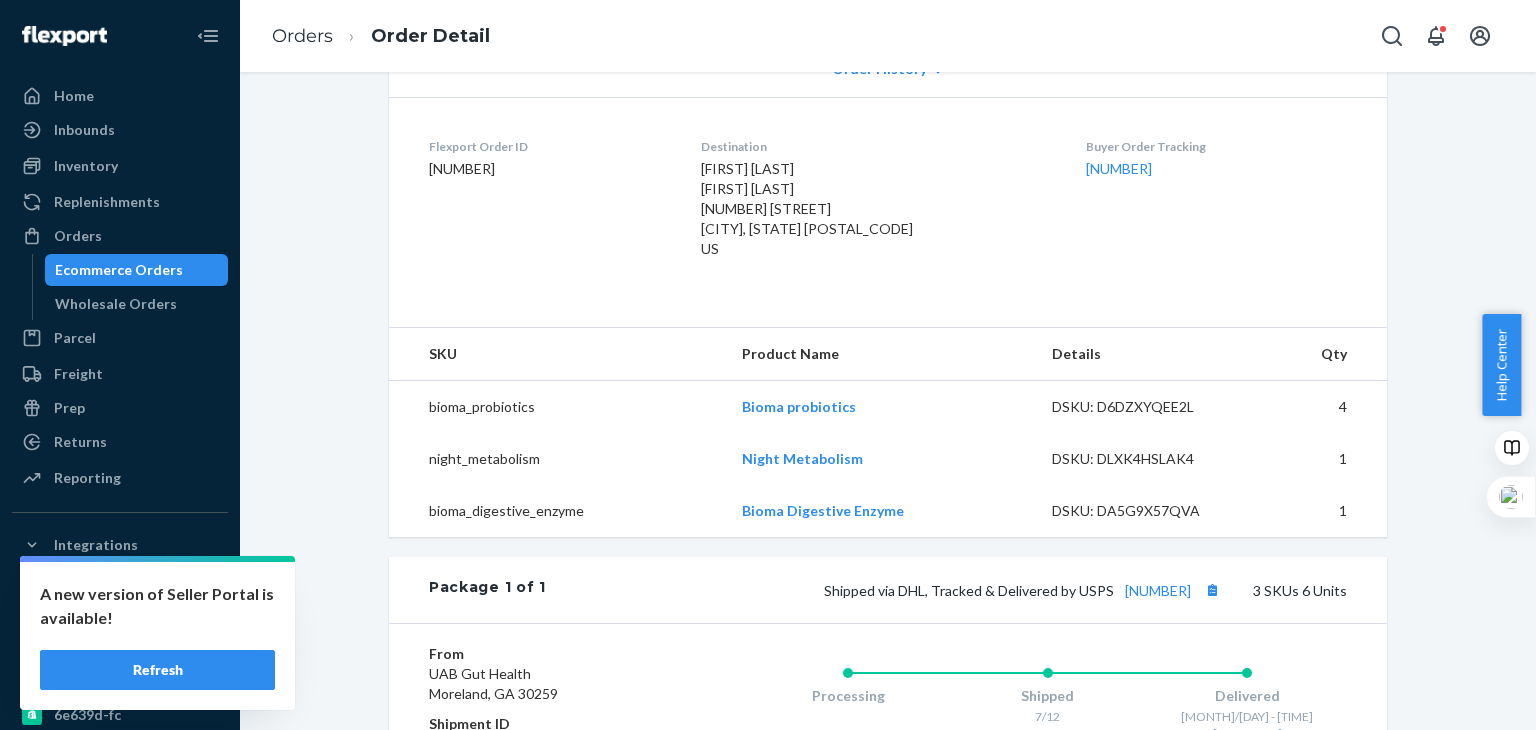 click on "[FIRST] [LAST]
[FIRST] [LAST]
[NUMBER] [STREET]
[CITY], [STATE] [POSTAL_CODE]
US" at bounding box center (877, 209) 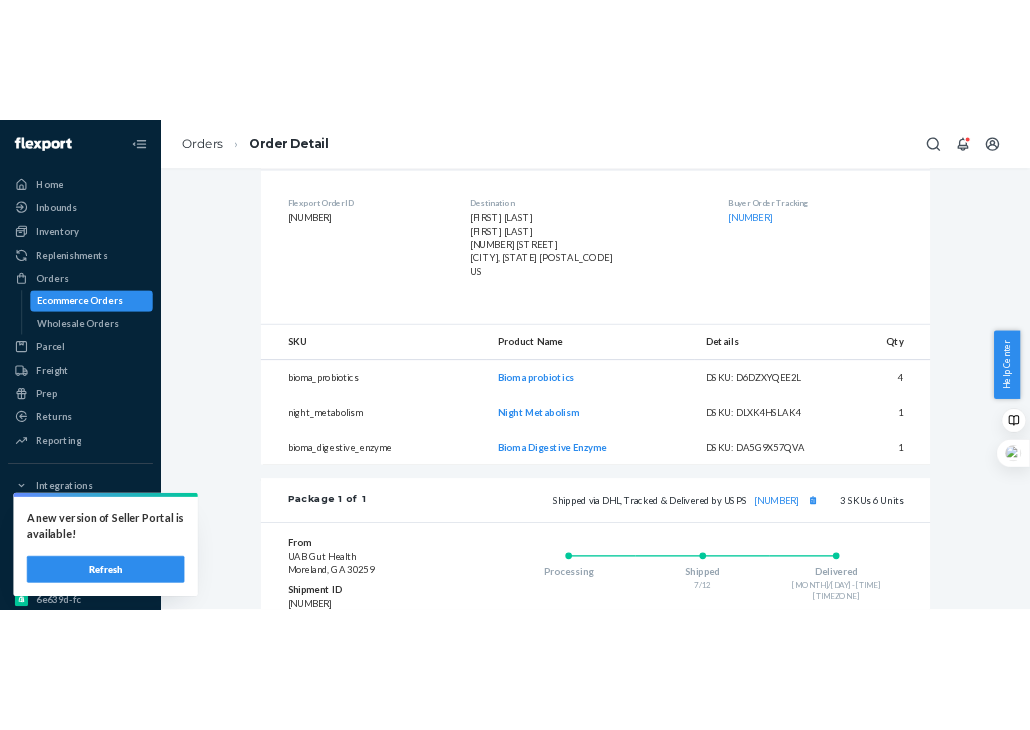 scroll, scrollTop: 500, scrollLeft: 0, axis: vertical 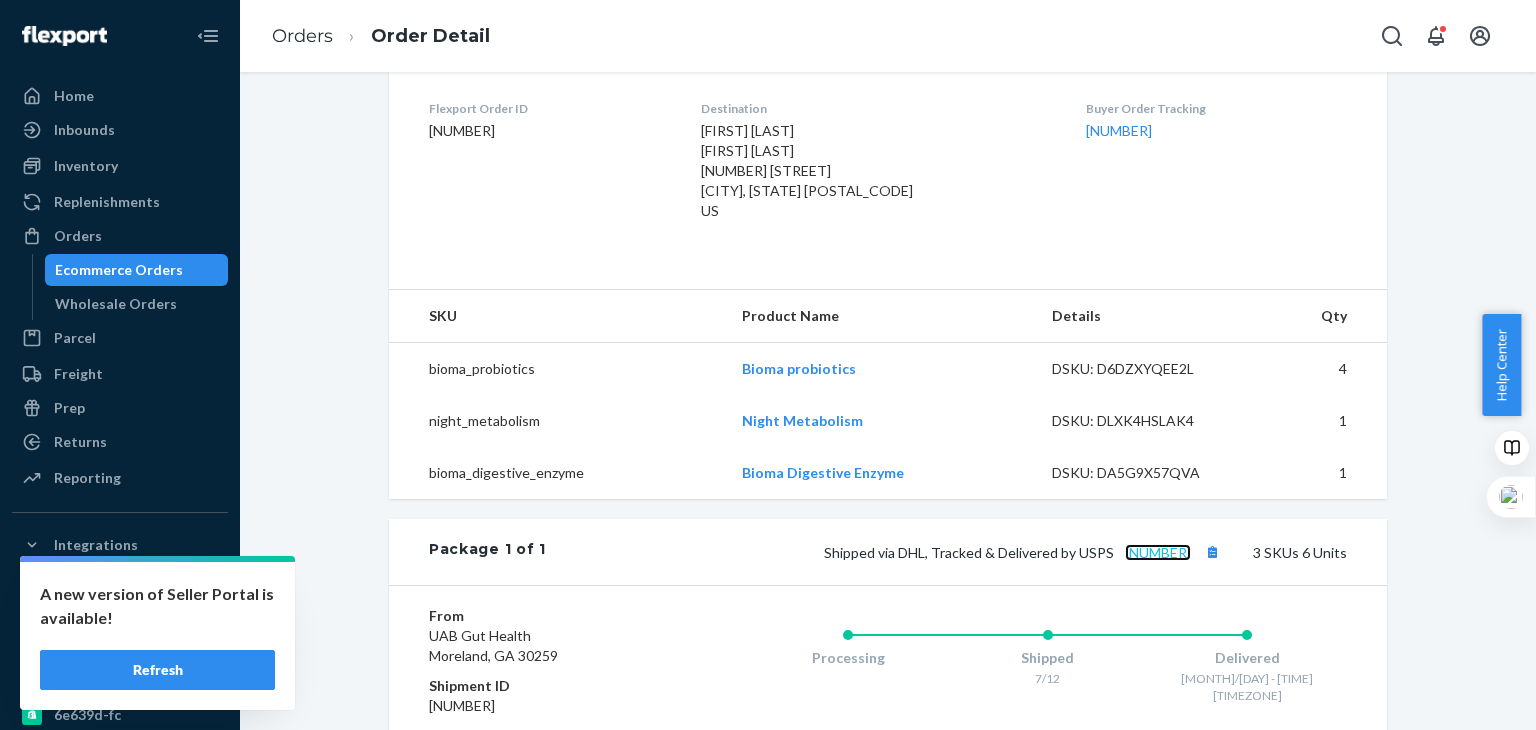 click on "[NUMBER]" at bounding box center (1158, 552) 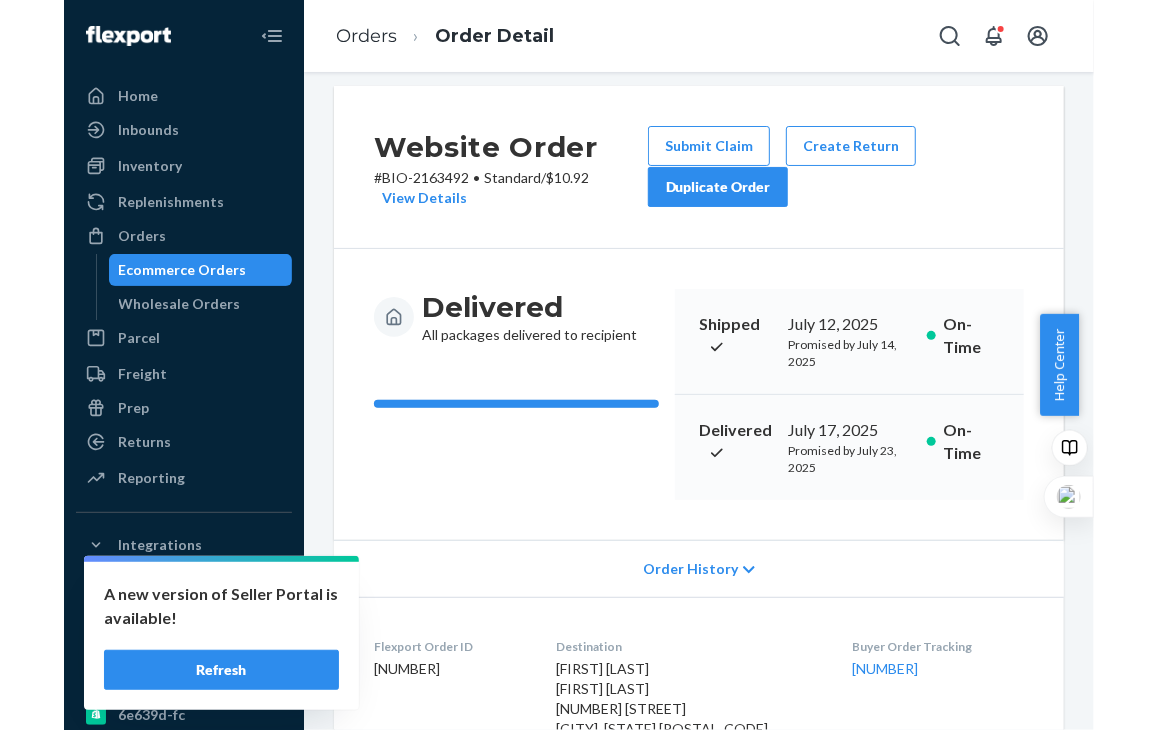 scroll, scrollTop: 0, scrollLeft: 0, axis: both 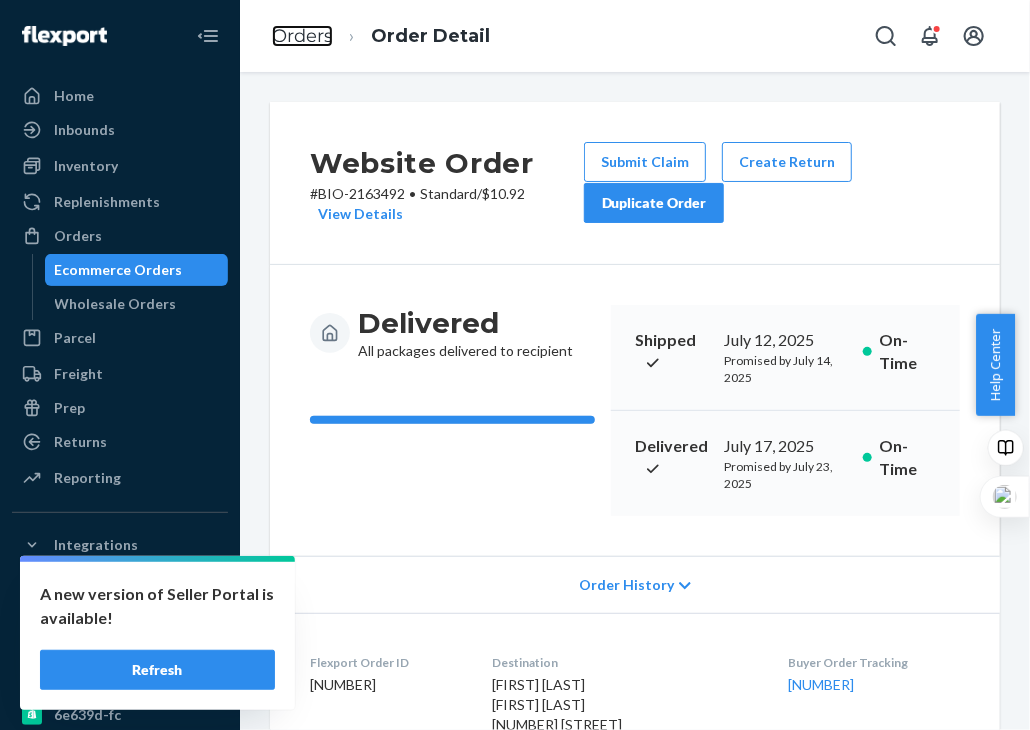 click on "Orders Order Detail" at bounding box center (381, 36) 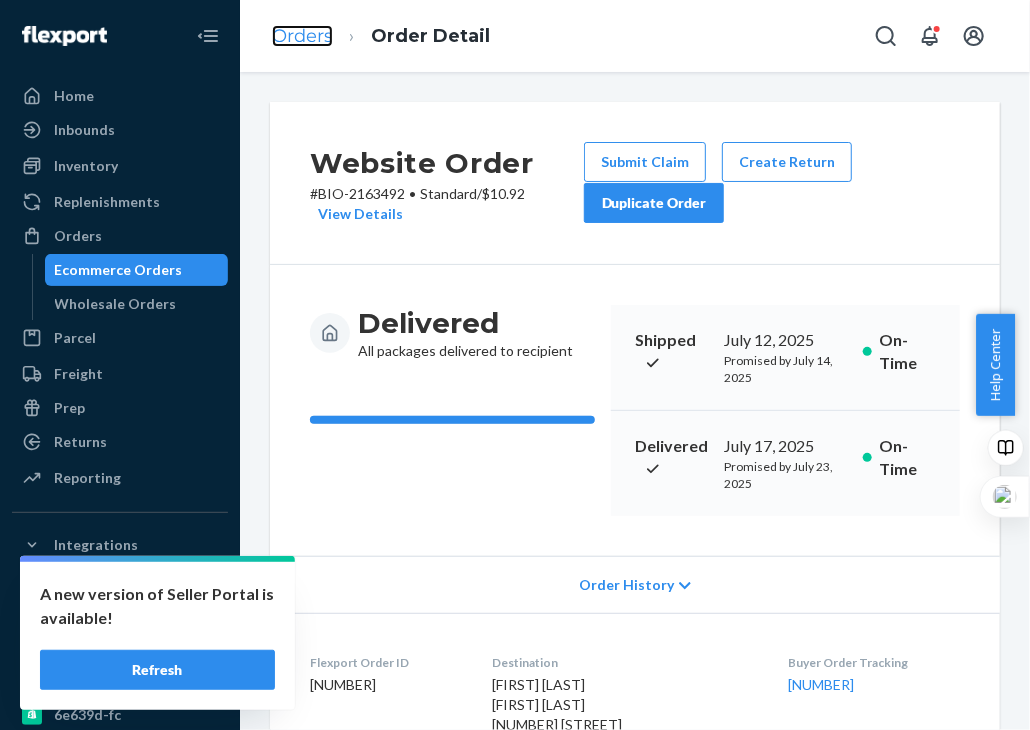 click on "Orders" at bounding box center [302, 36] 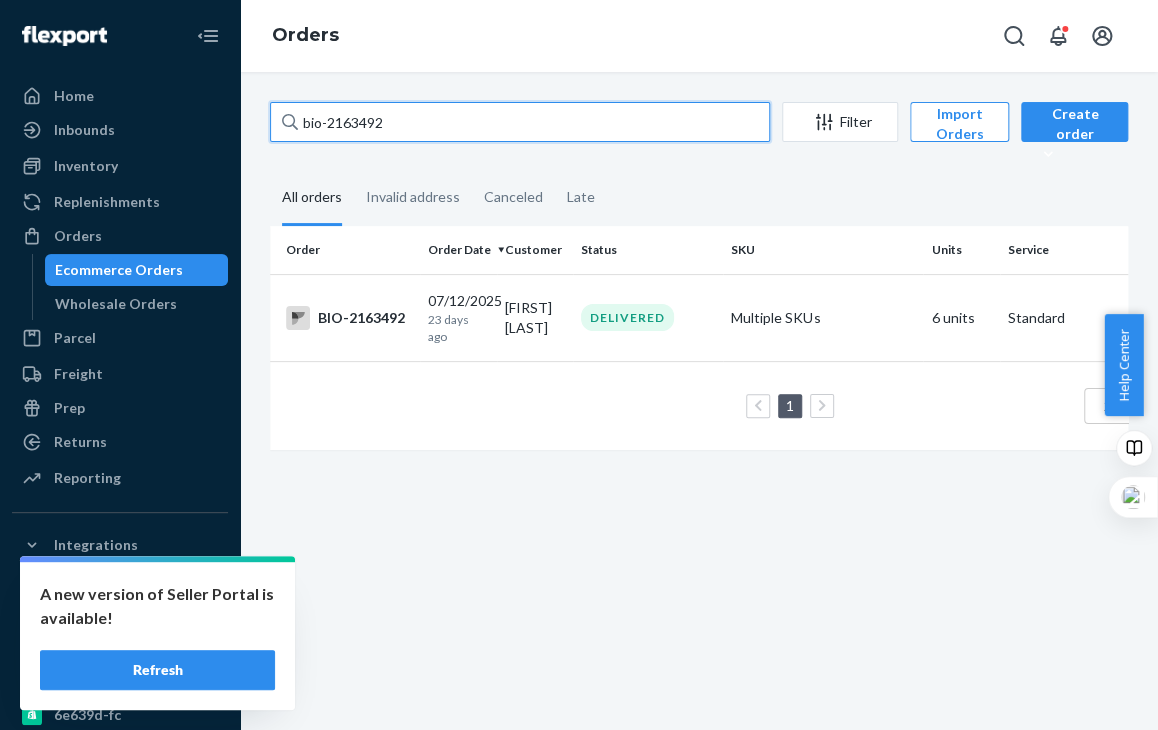 drag, startPoint x: 458, startPoint y: 109, endPoint x: 328, endPoint y: 118, distance: 130.31117 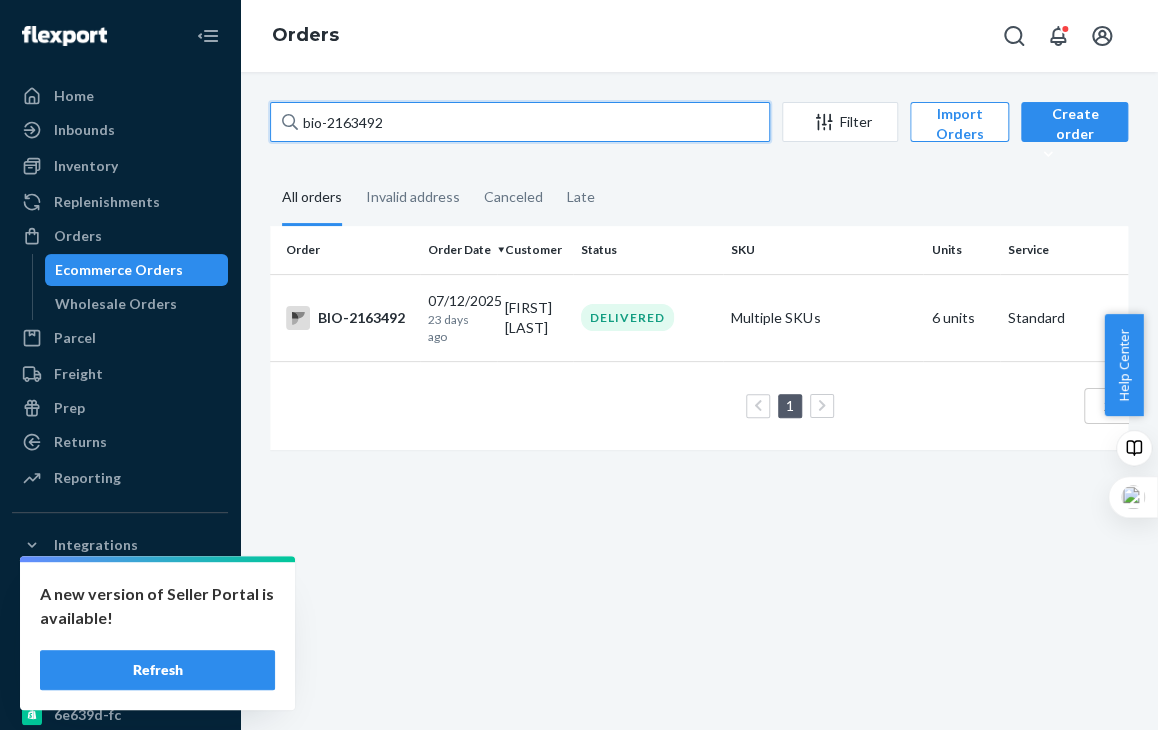 click on "bio-2163492" at bounding box center [520, 122] 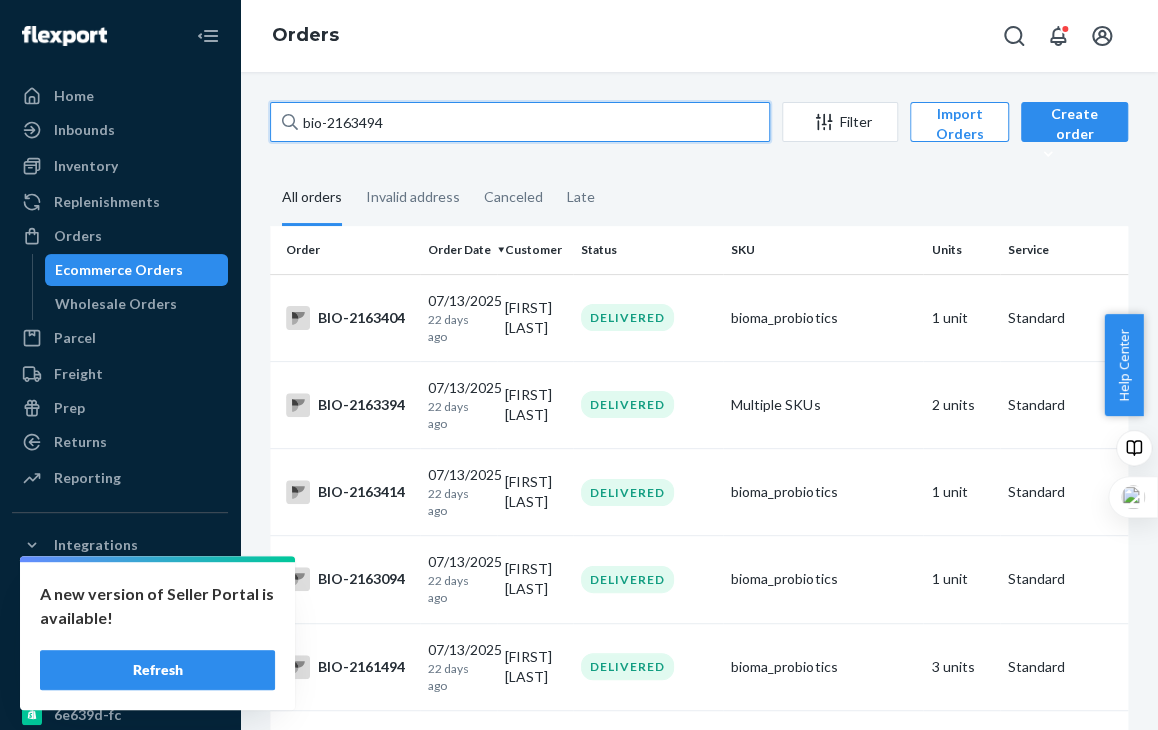 drag, startPoint x: 430, startPoint y: 115, endPoint x: 239, endPoint y: 99, distance: 191.66899 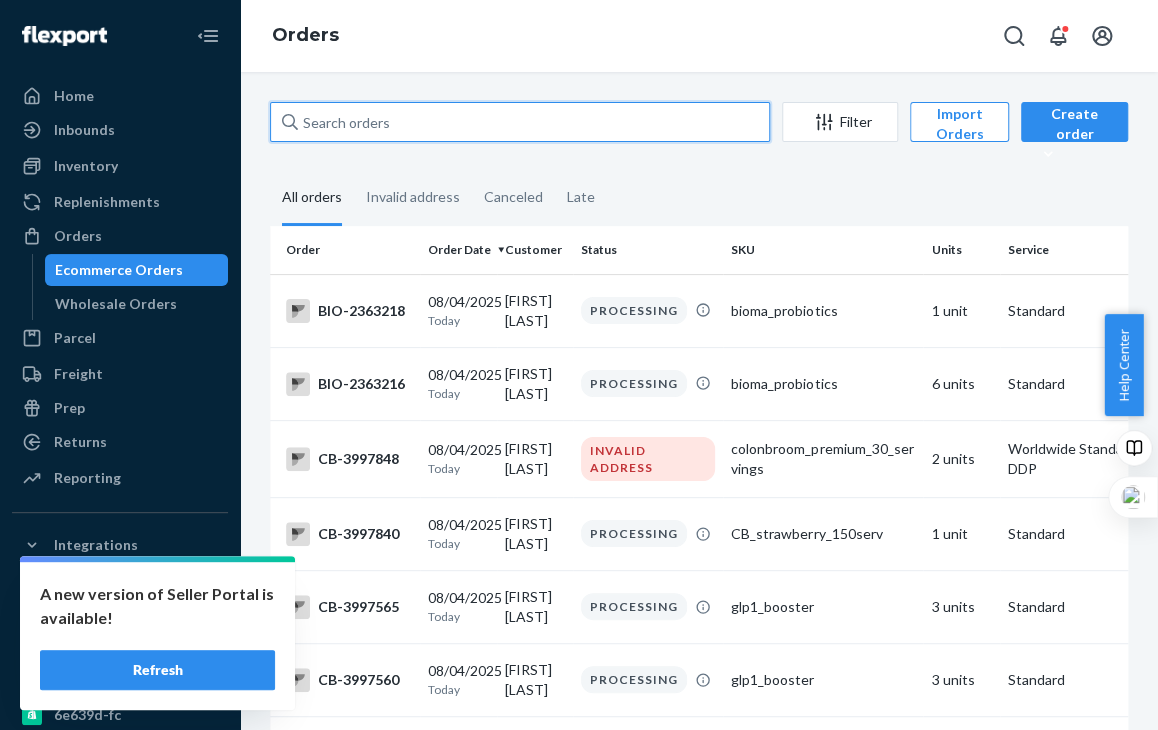 paste on "[FIRST] [LAST]" 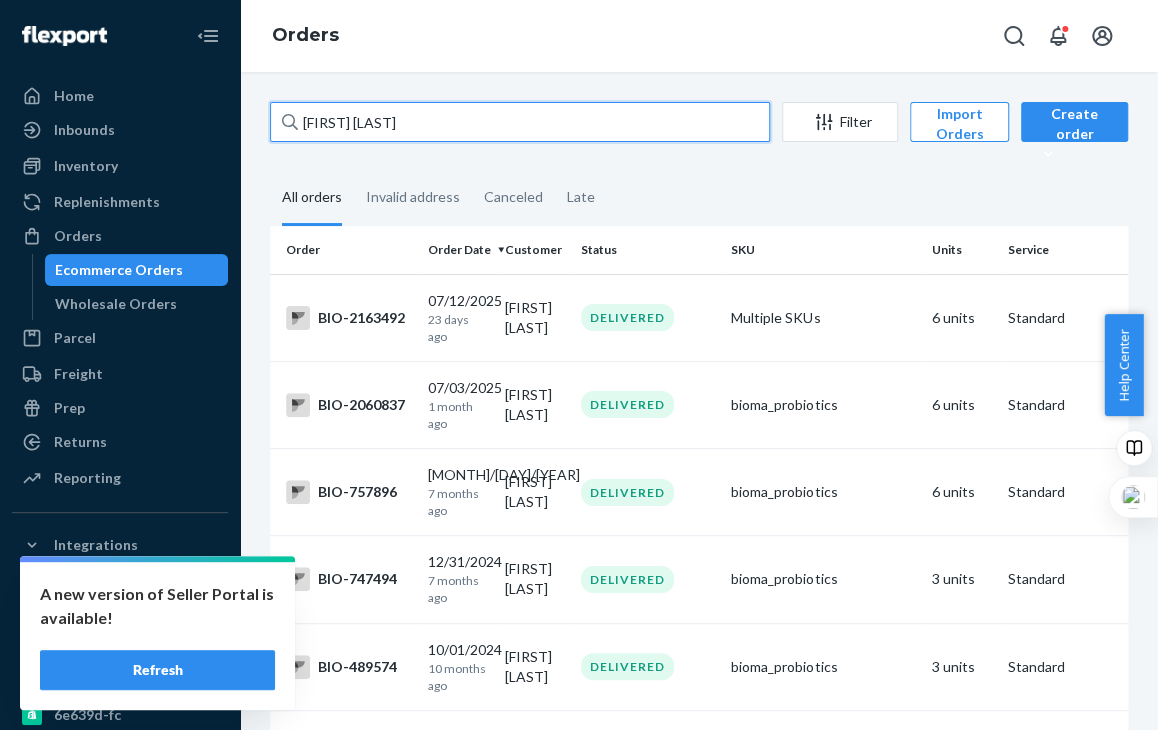 click on "[FIRST] [LAST]" at bounding box center (520, 122) 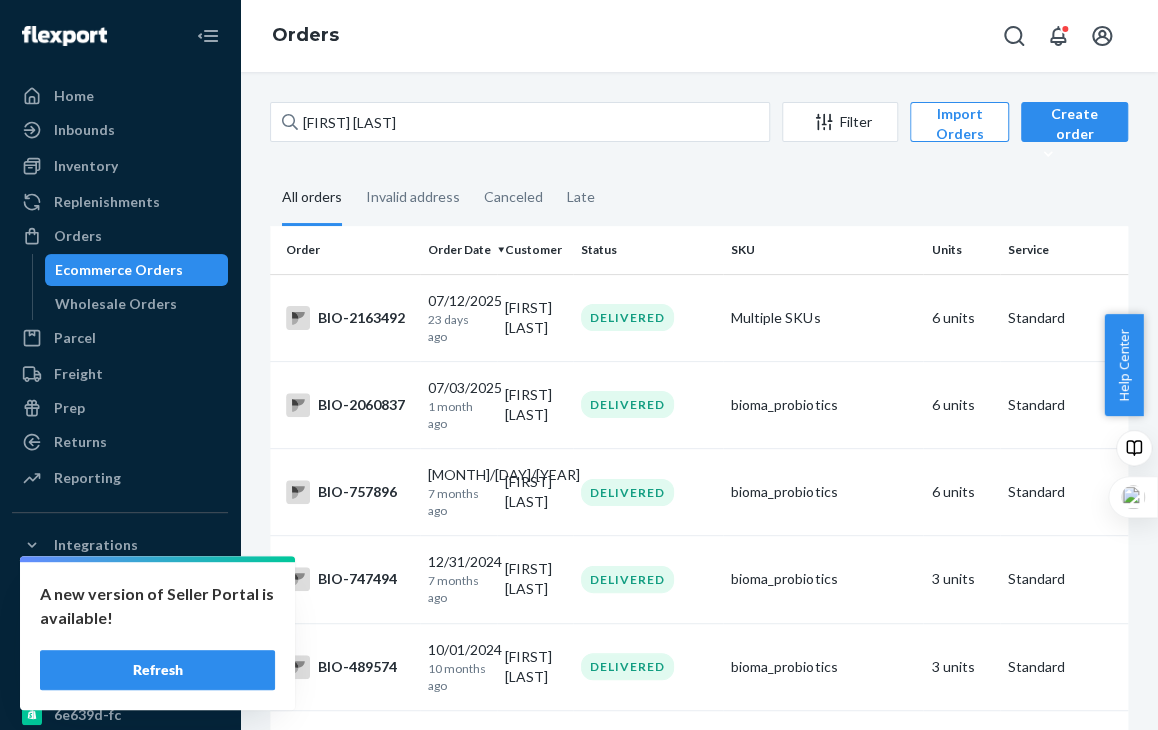 click on "Refresh" at bounding box center (157, 670) 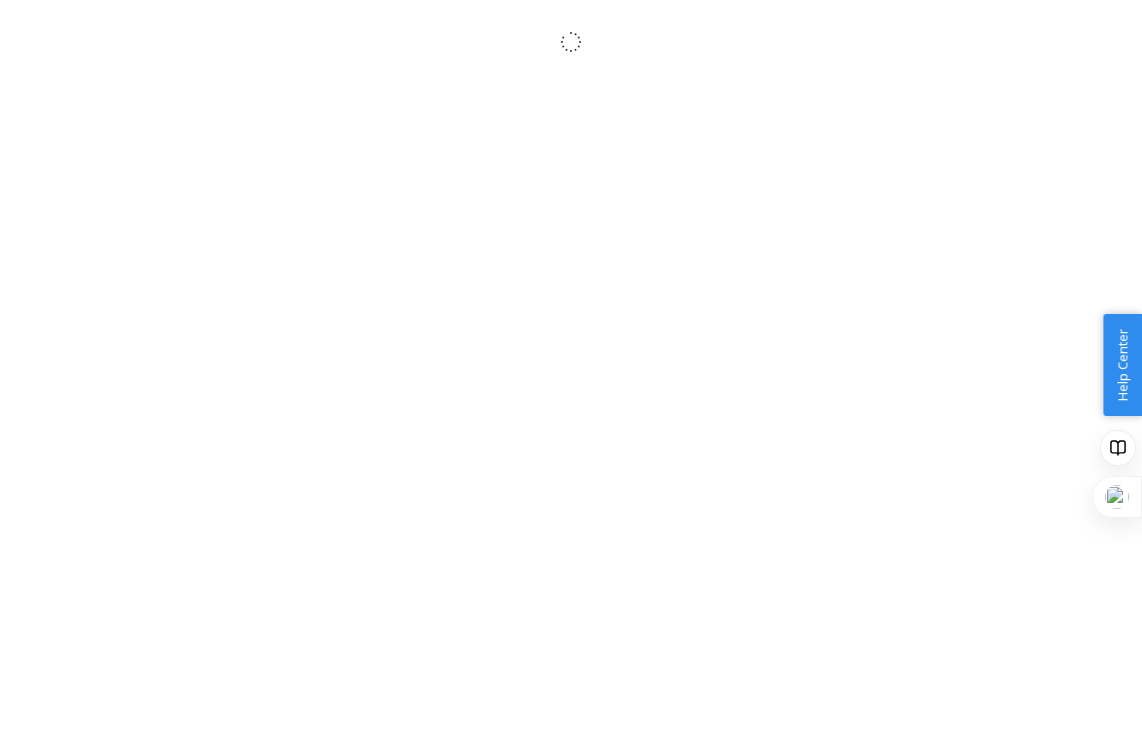 scroll, scrollTop: 0, scrollLeft: 0, axis: both 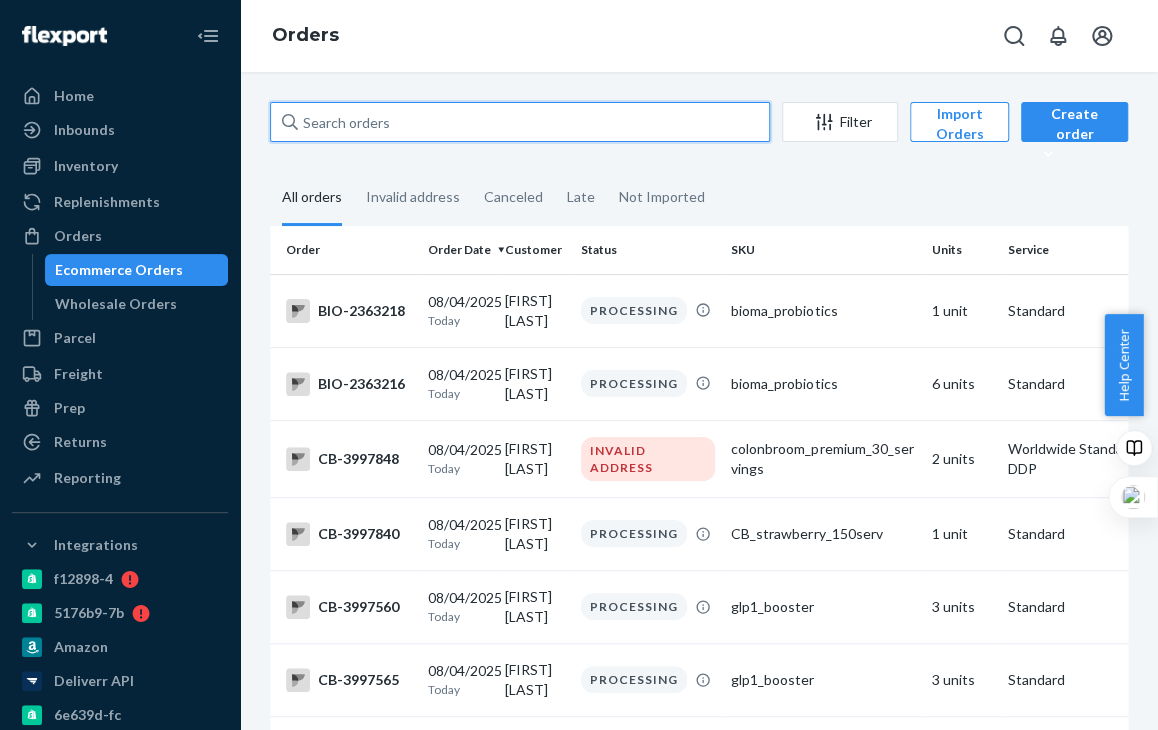 click at bounding box center (520, 122) 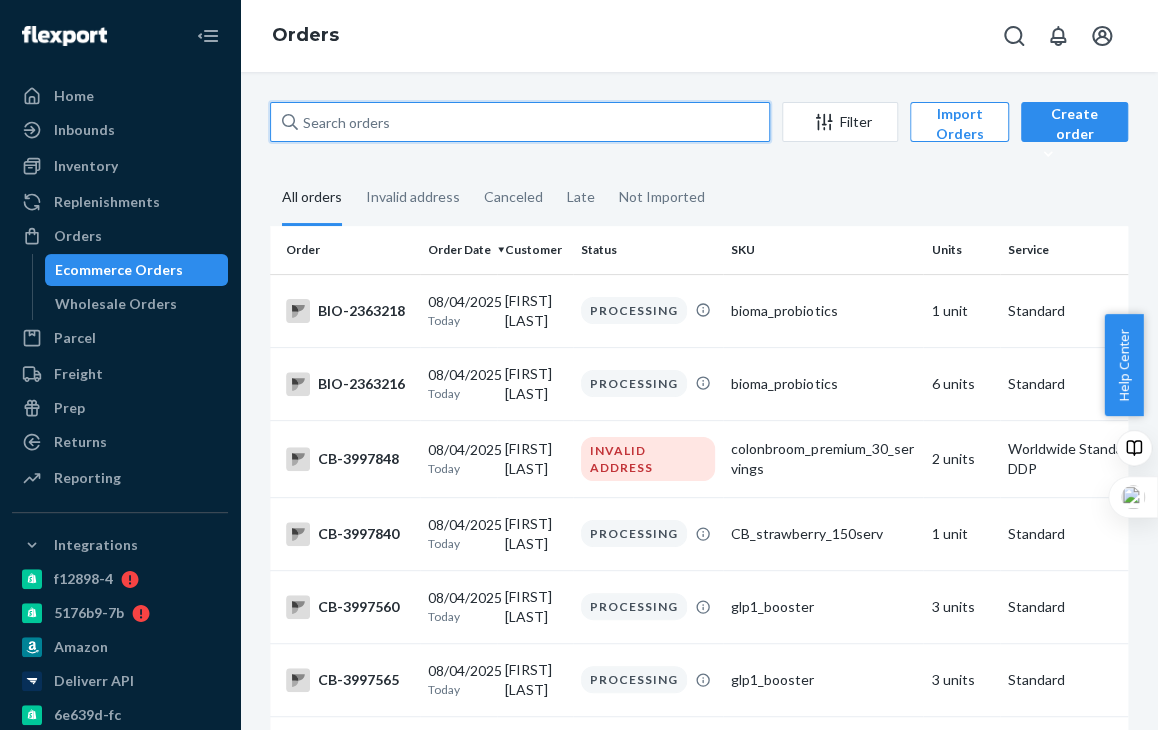 paste on "[FIRST] [LAST]" 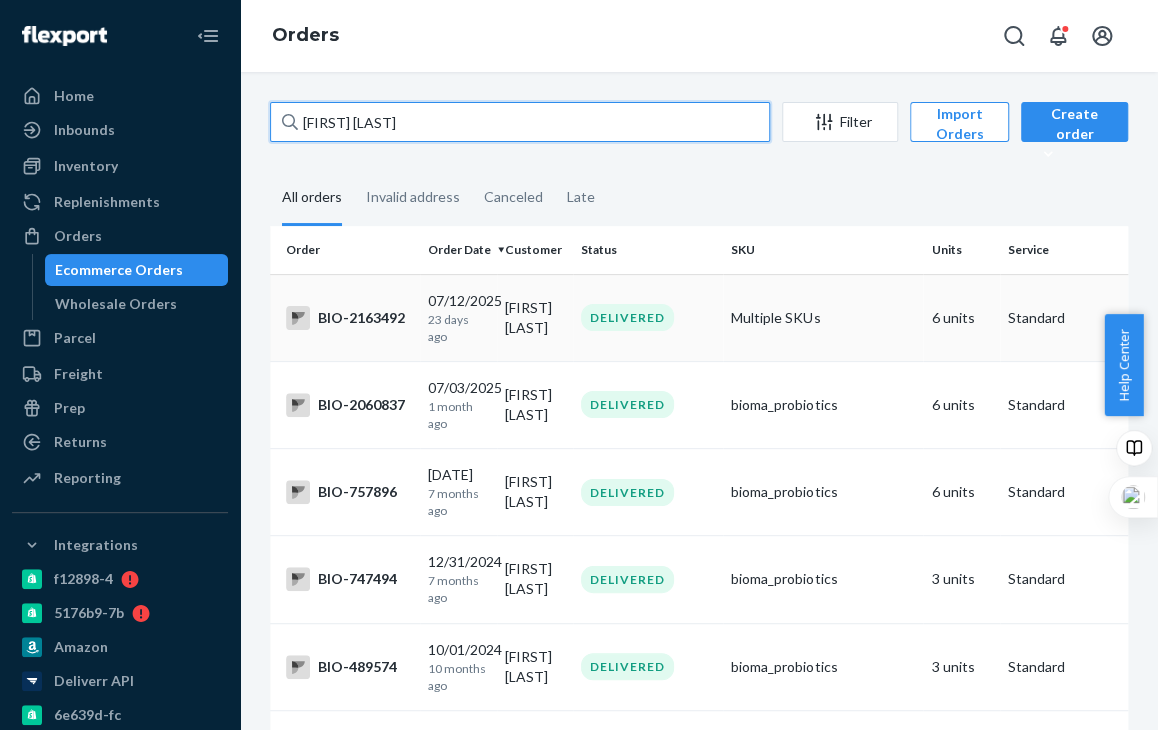 type on "[FIRST] [LAST]" 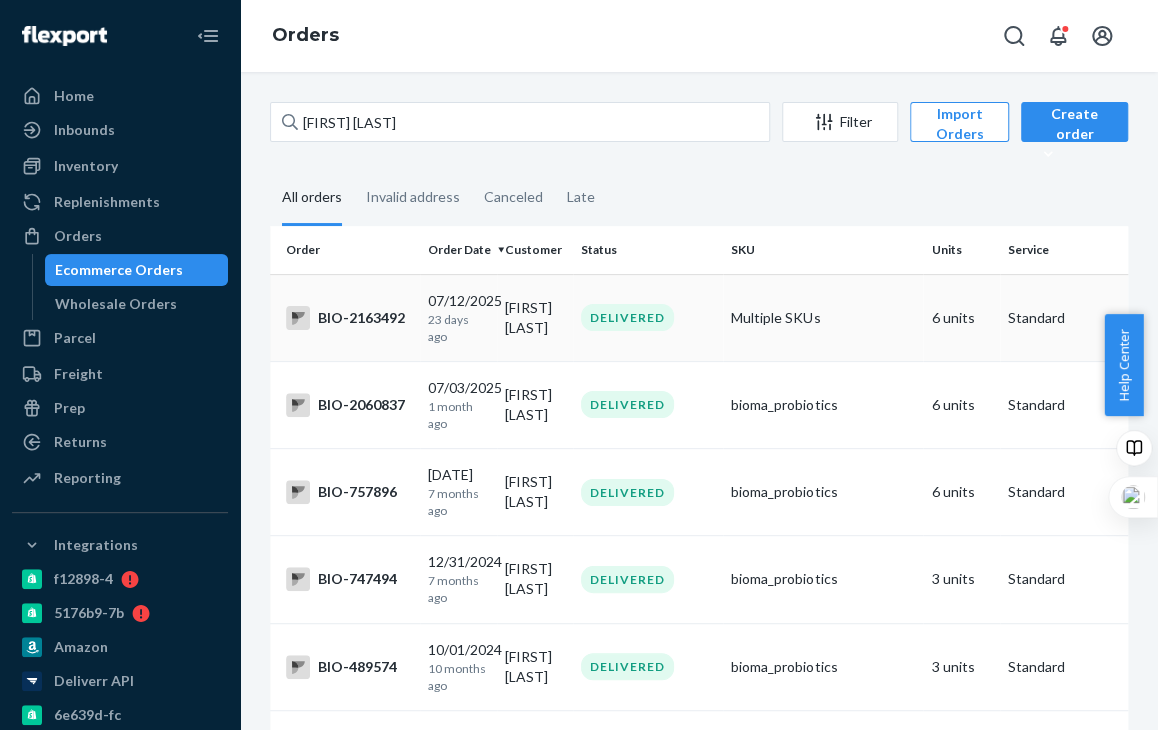 click on "Multiple SKUs" at bounding box center [823, 317] 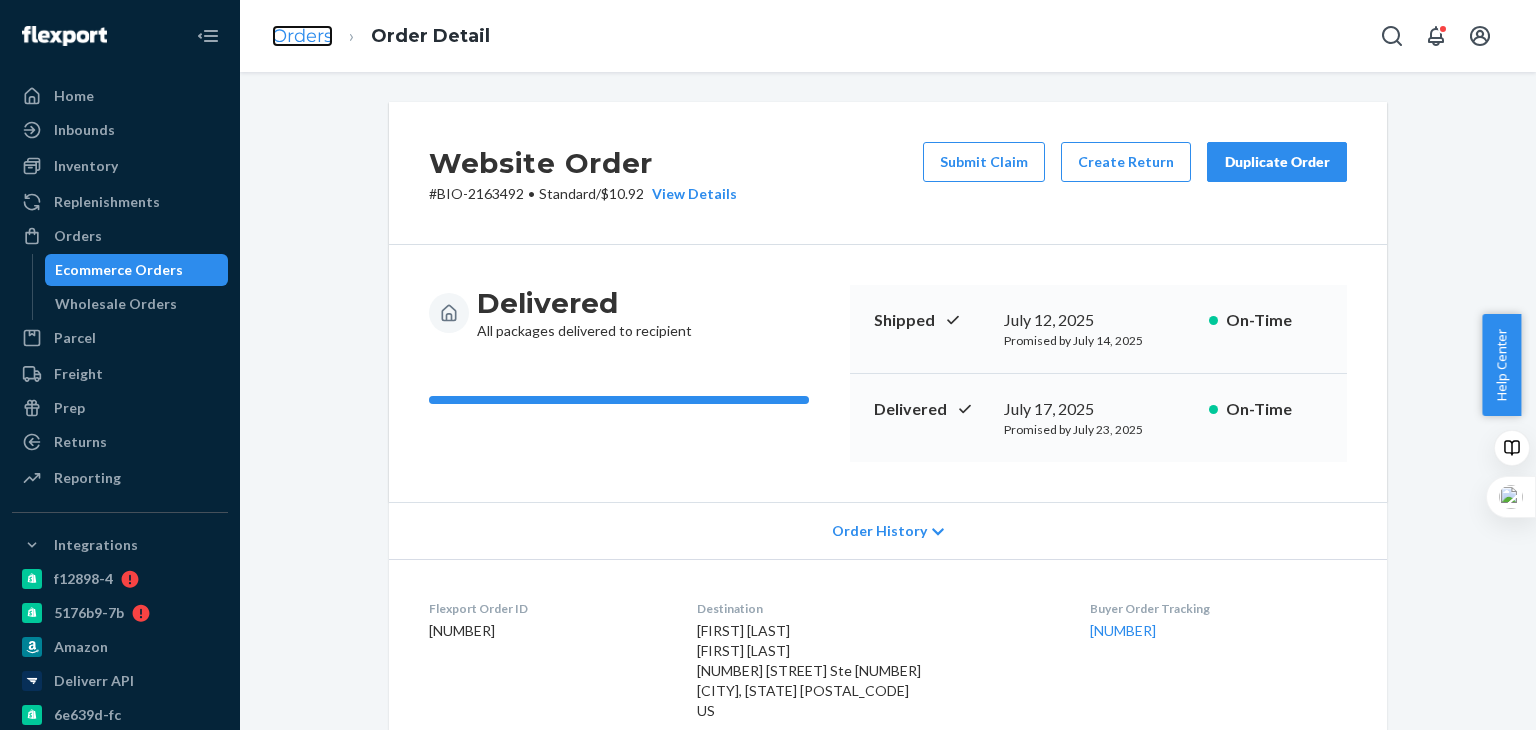 click on "Orders" at bounding box center (302, 36) 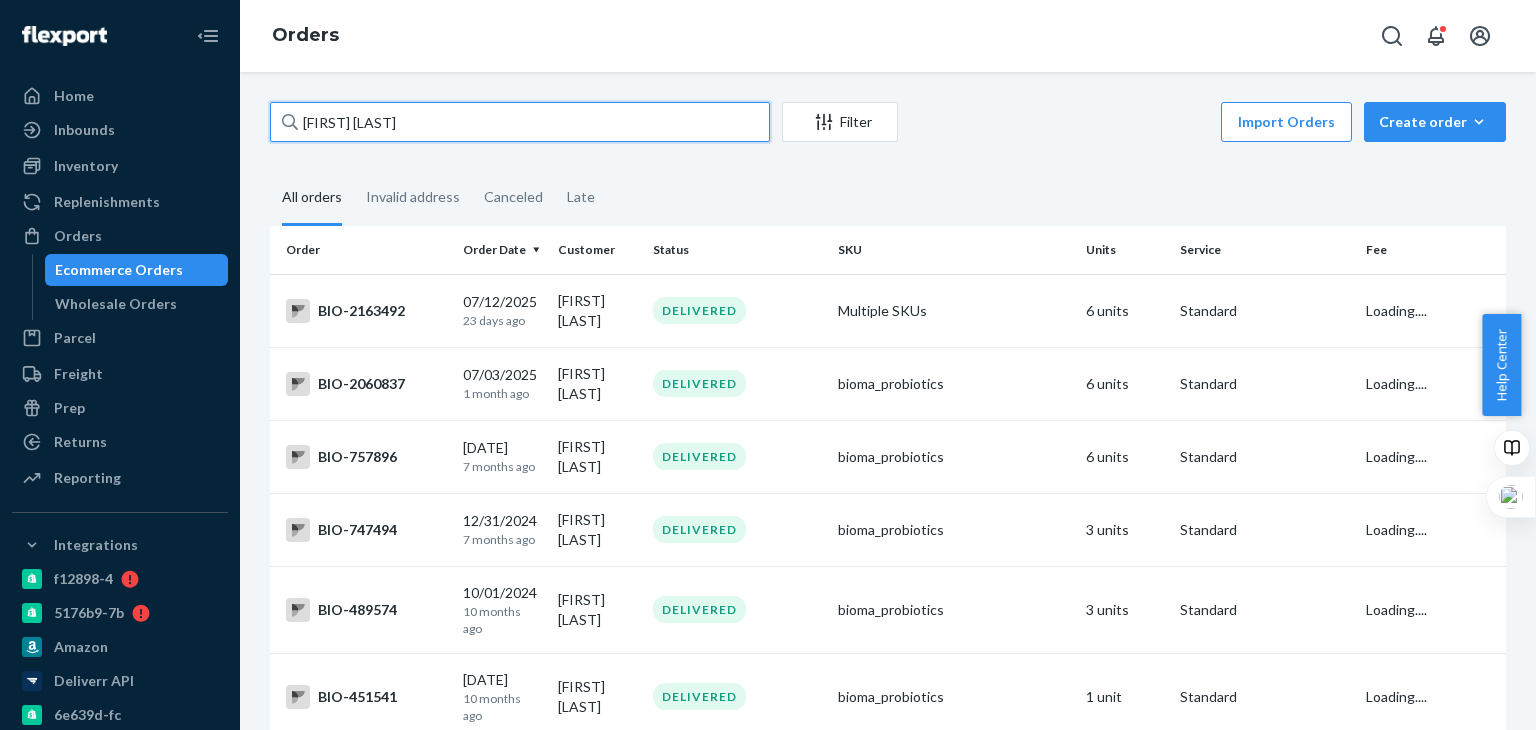 drag, startPoint x: 422, startPoint y: 127, endPoint x: 256, endPoint y: 138, distance: 166.36406 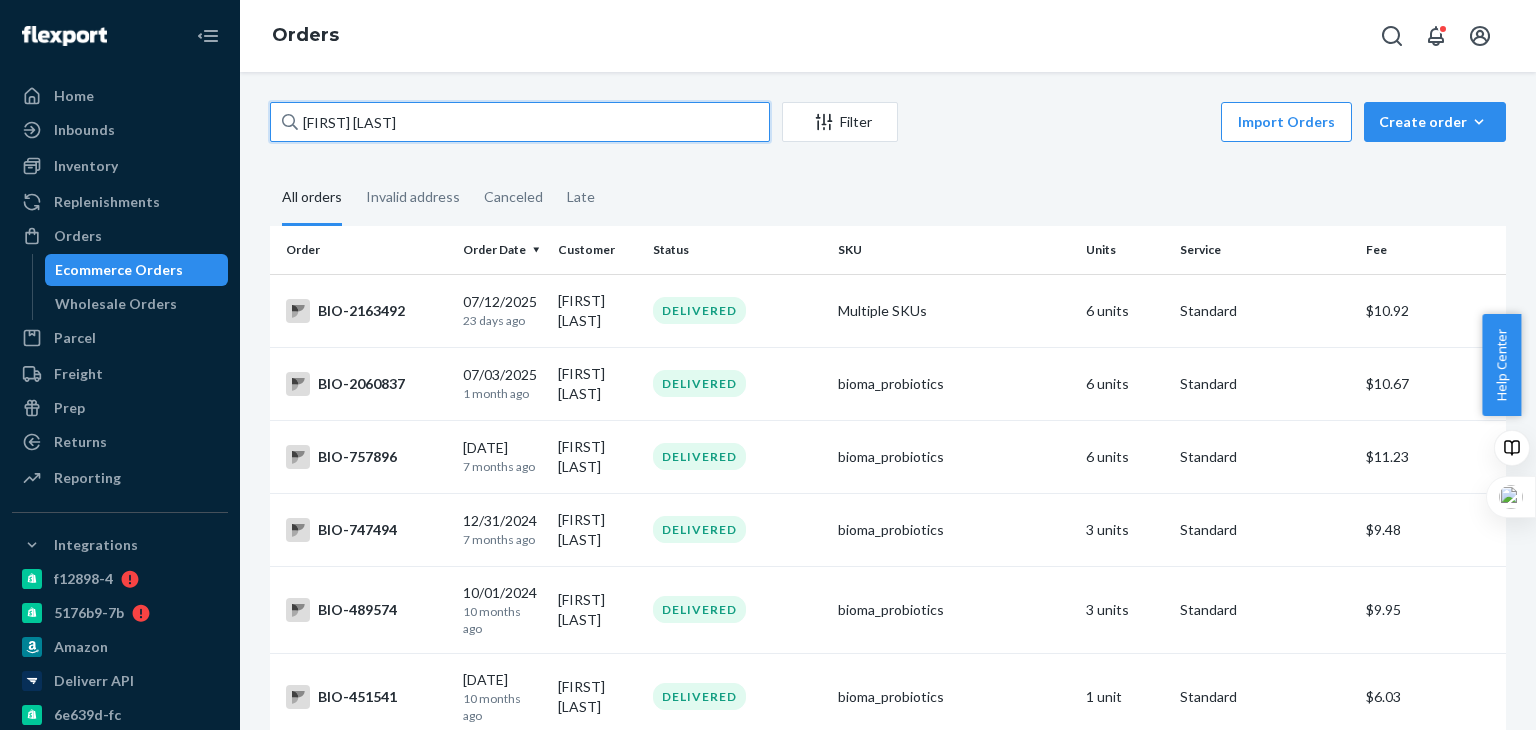 paste on "2163492" 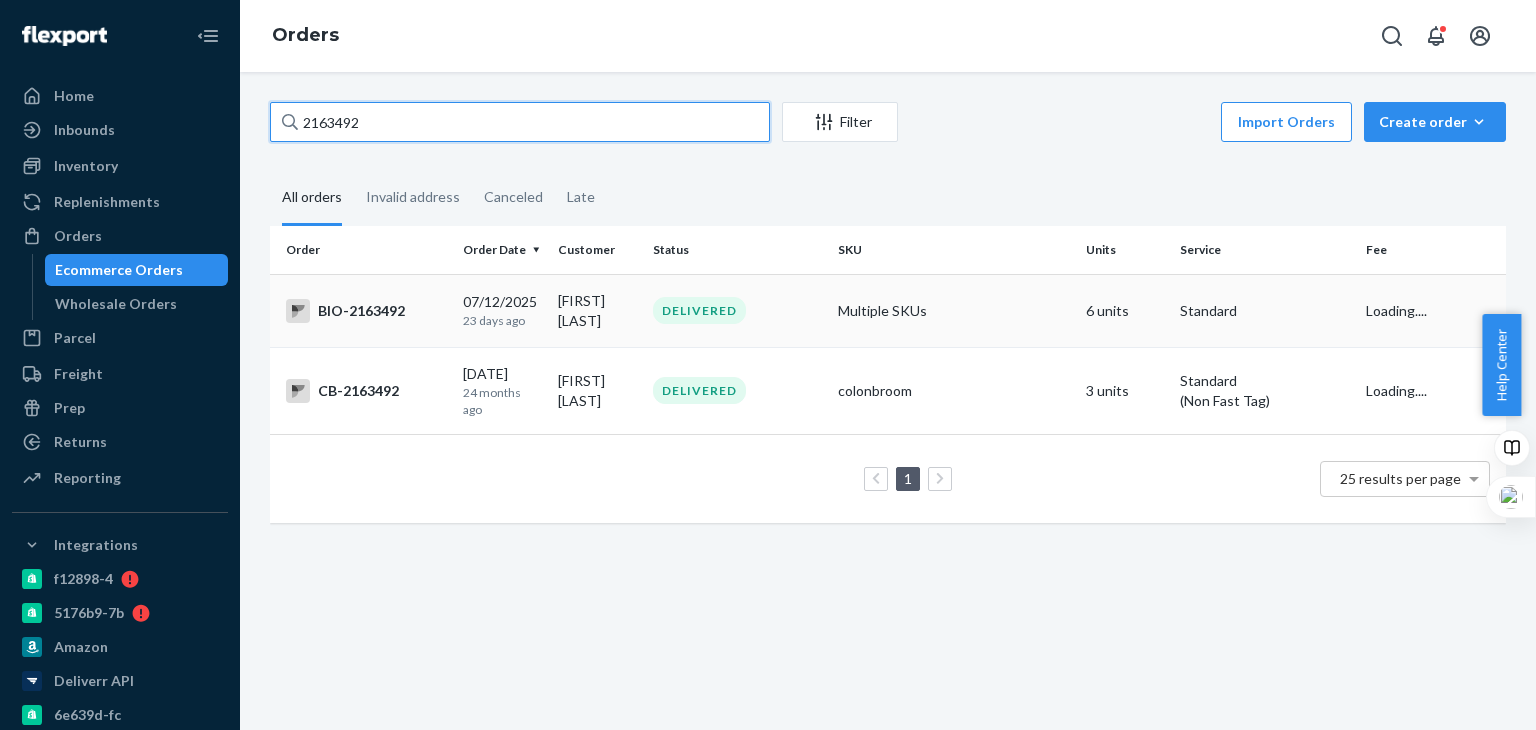 type on "2163492" 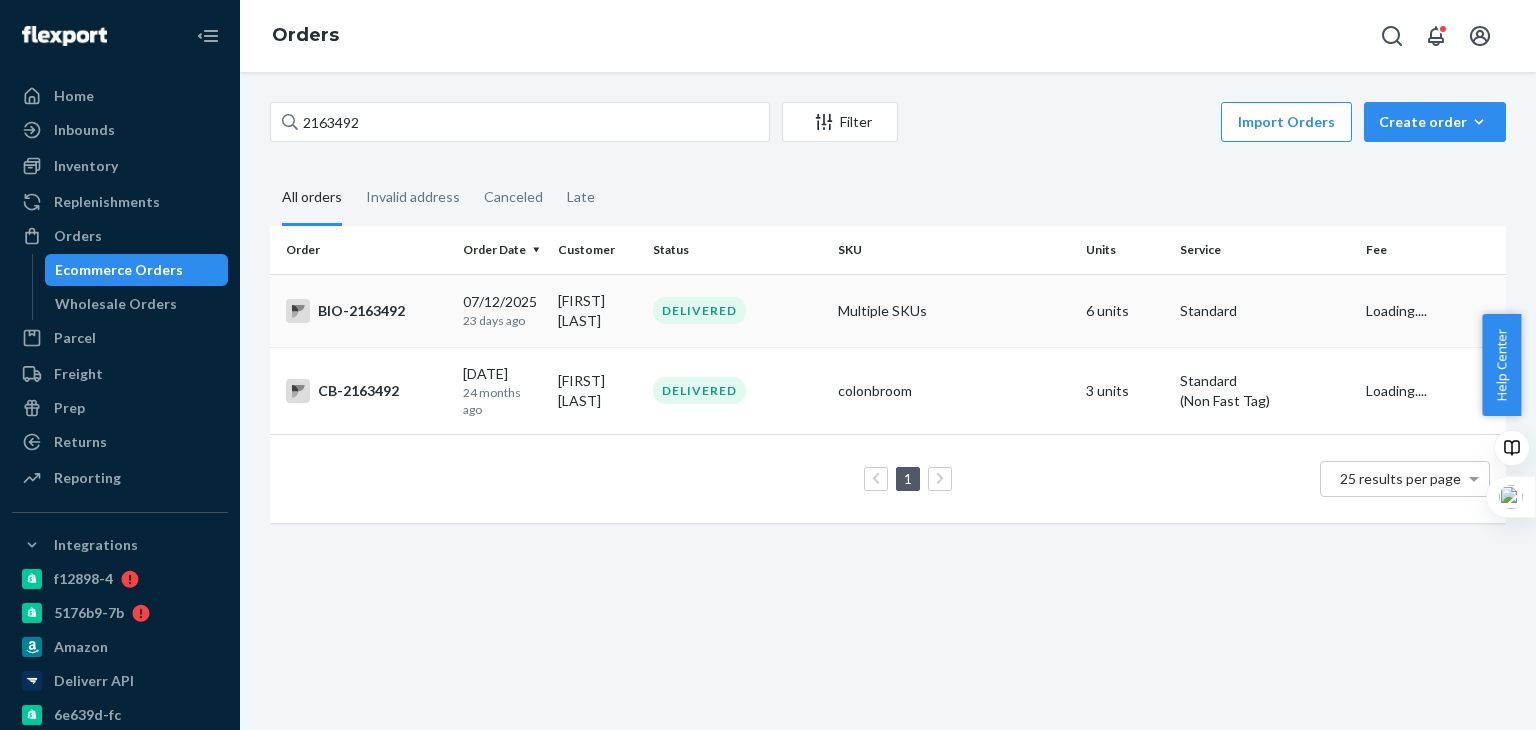 click on "DELIVERED" at bounding box center [737, 310] 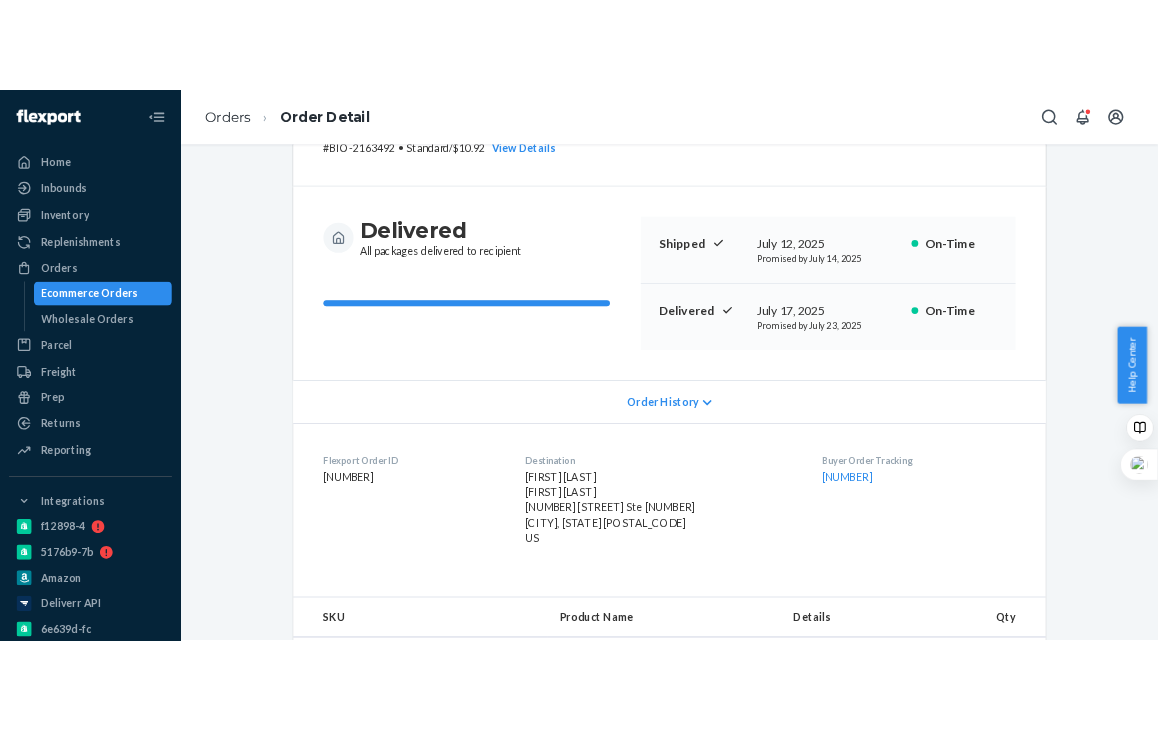 scroll, scrollTop: 200, scrollLeft: 0, axis: vertical 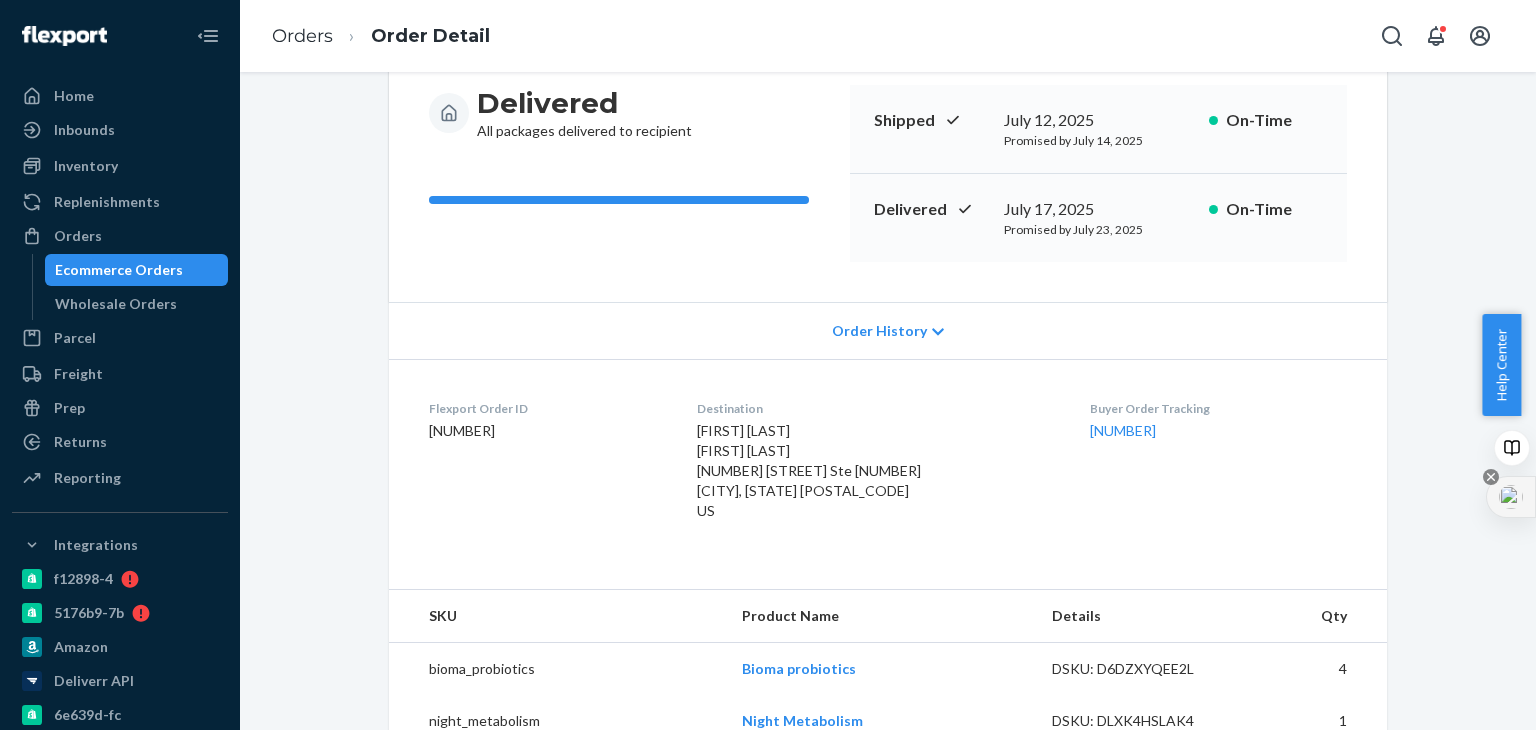 click at bounding box center (1511, 497) 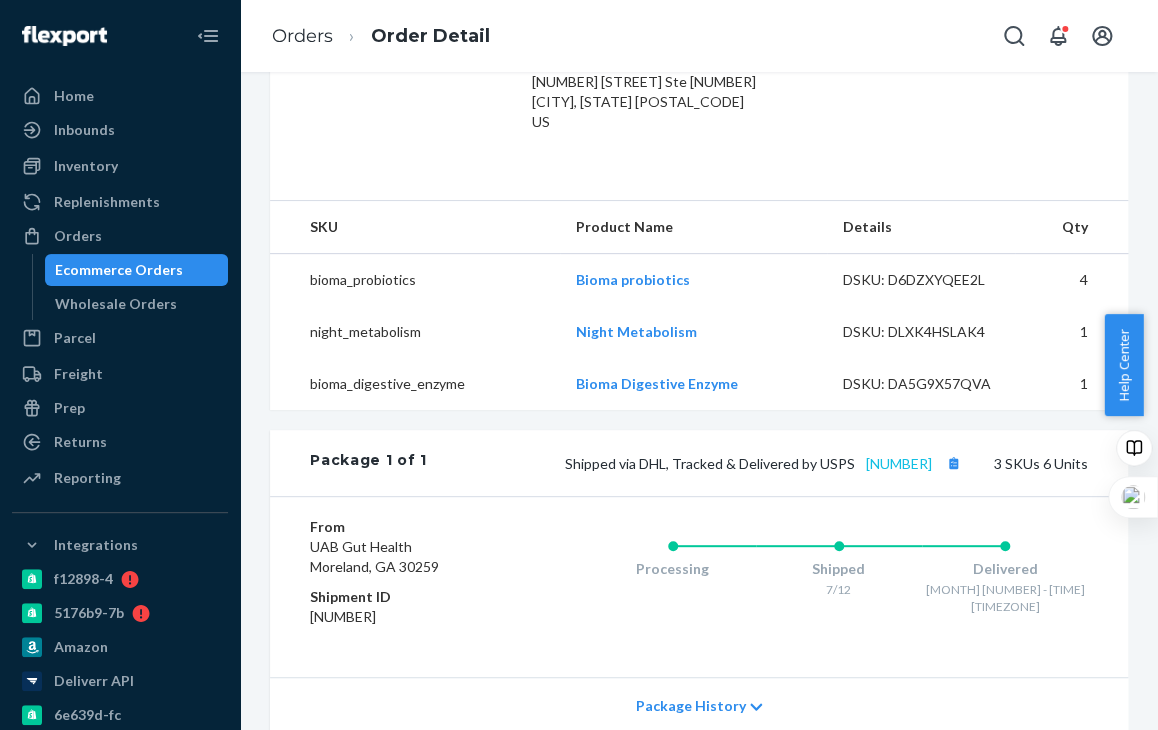 scroll, scrollTop: 600, scrollLeft: 0, axis: vertical 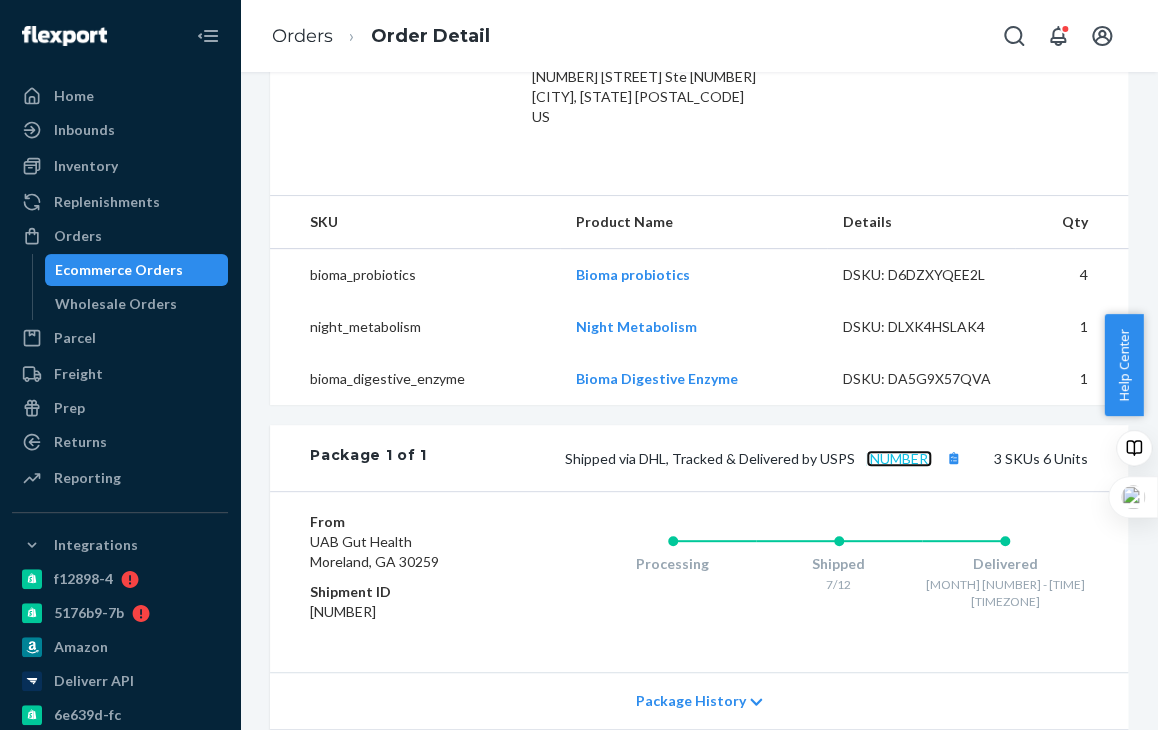 click on "[NUMBER]" at bounding box center (899, 458) 